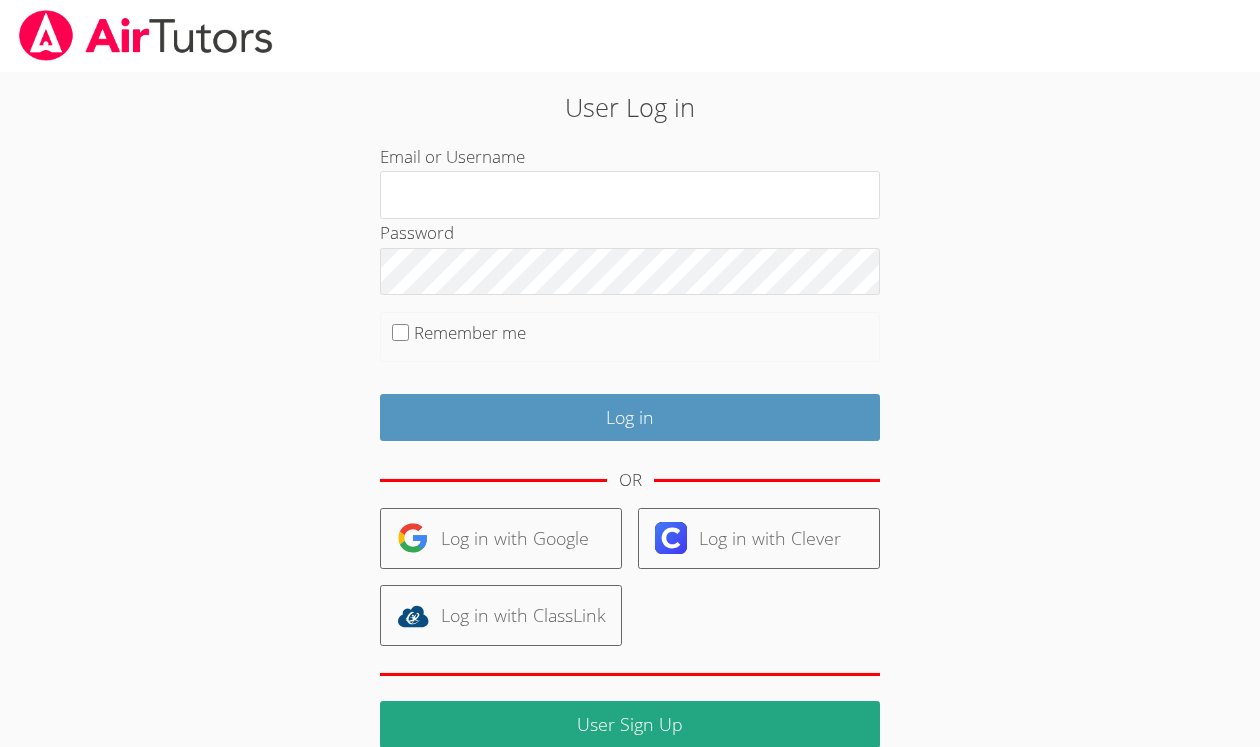 scroll, scrollTop: 0, scrollLeft: 0, axis: both 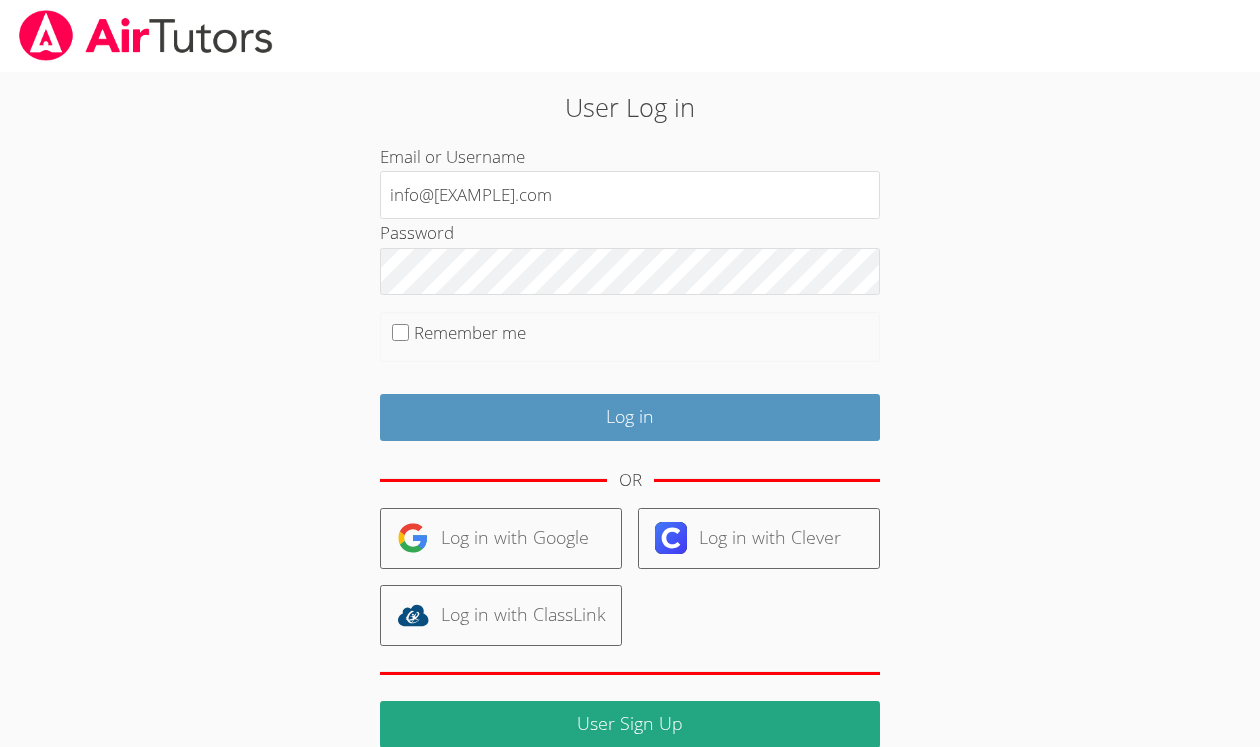 type on "info@[EXAMPLE].com" 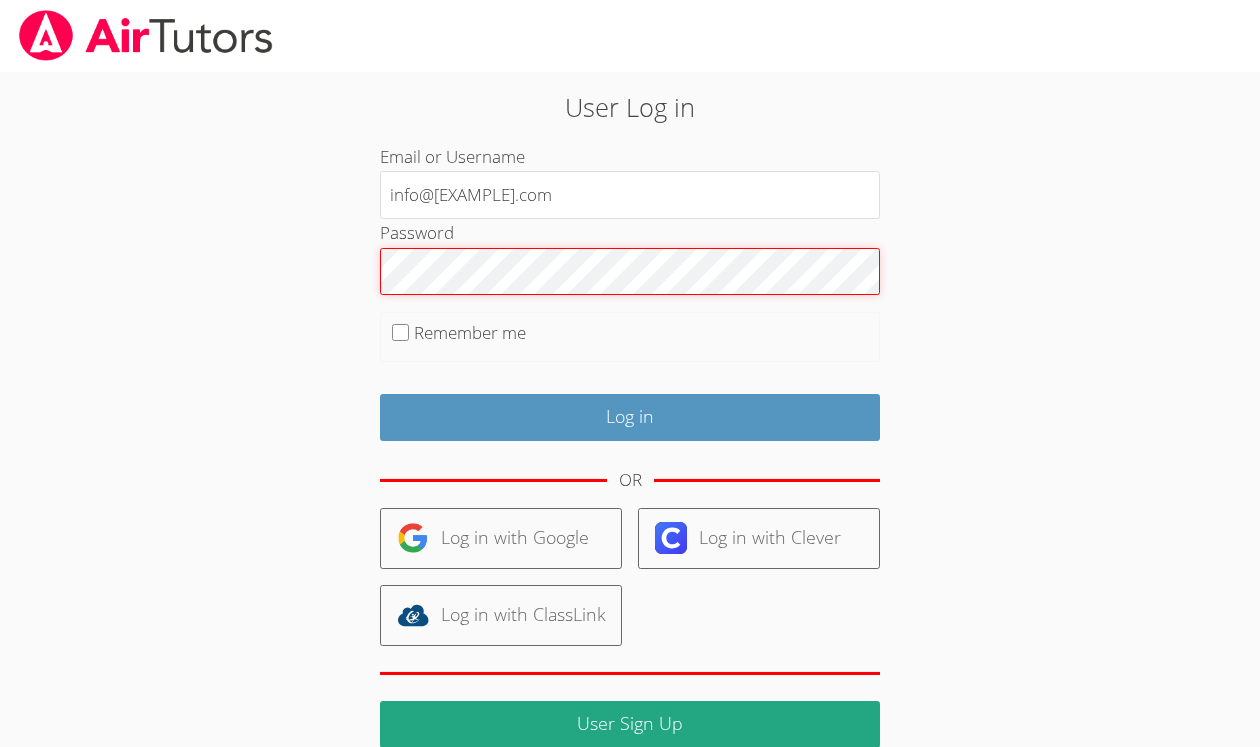click on "Log in" at bounding box center (630, 417) 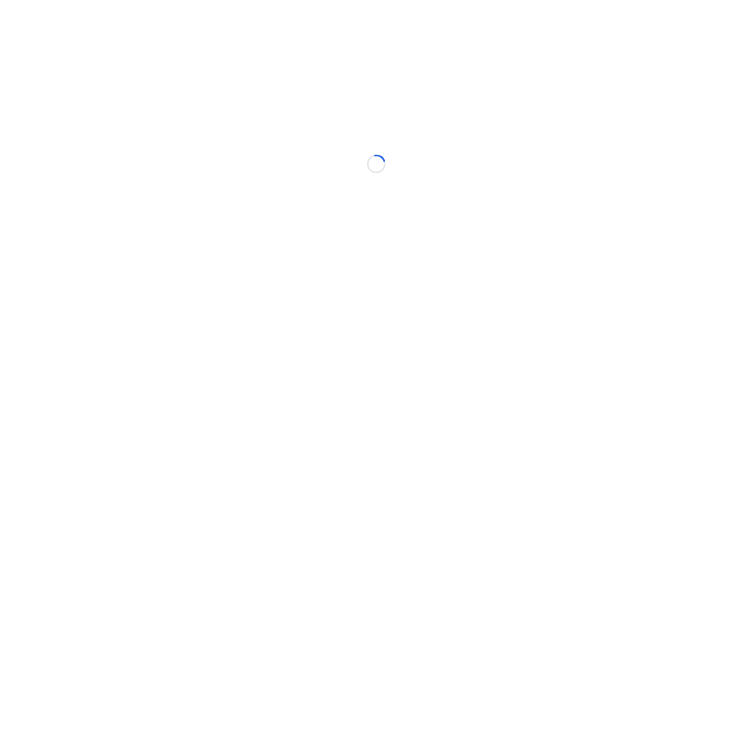 scroll, scrollTop: 0, scrollLeft: 0, axis: both 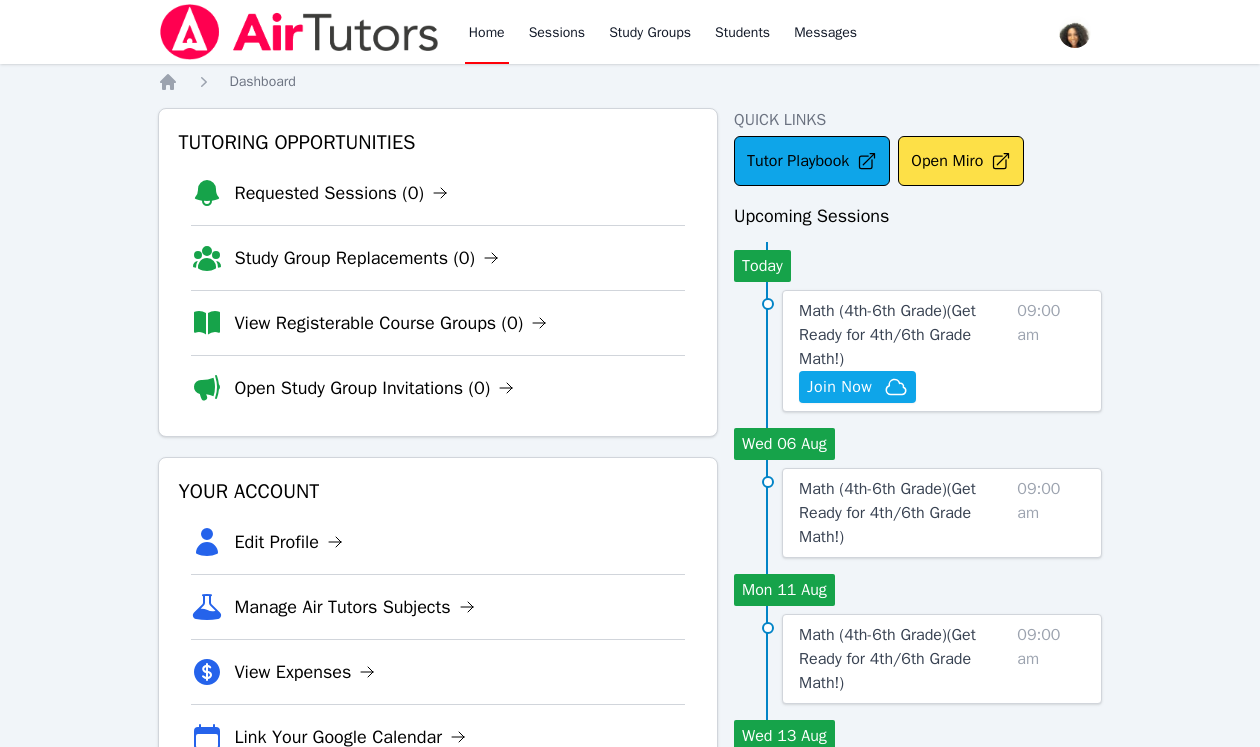 click on "Home Sessions Study Groups Students Messages Open user menu [FIRST] [LAST] Open main menu Home Dashboard Tutoring Opportunities Requested Sessions (0)   Study Group Replacements (0)   View Registerable Course Groups (0)   Open Study Group Invitations (0)   Your Account Edit Profile   Manage Air Tutors Subjects   View Expenses   Link Your Google Calendar   Quick Links Tutor Playbook Open Miro Upcoming Sessions Today Math (4th-6th Grade)  ( Get Ready for 4th/6th Grade Math! ) Hidden Join Now 09:00 am Wed 06 Aug Math (4th-6th Grade)  ( Get Ready for 4th/6th Grade Math! ) 09:00 am Mon 11 Aug Math (4th-6th Grade)  ( Get Ready for 4th/6th Grade Math! ) 09:00 am Wed 13 Aug Math (4th-6th Grade)  ( Get Ready for 4th/6th Grade Math! ) 09:00 am Mon 18 Aug Math (4th-6th Grade)  ( Get Ready for 4th/6th Grade Math! ) 09:00 am Wed 20 Aug Math (4th-6th Grade)  ( Get Ready for 4th/6th Grade Math! ) 09:00 am Mon 25 Aug Math (4th-6th Grade)  ( Get Ready for 4th/6th Grade Math! ) 09:00 am Wed 27 Aug Math (4th-6th Grade)  ( )" at bounding box center [630, 741] 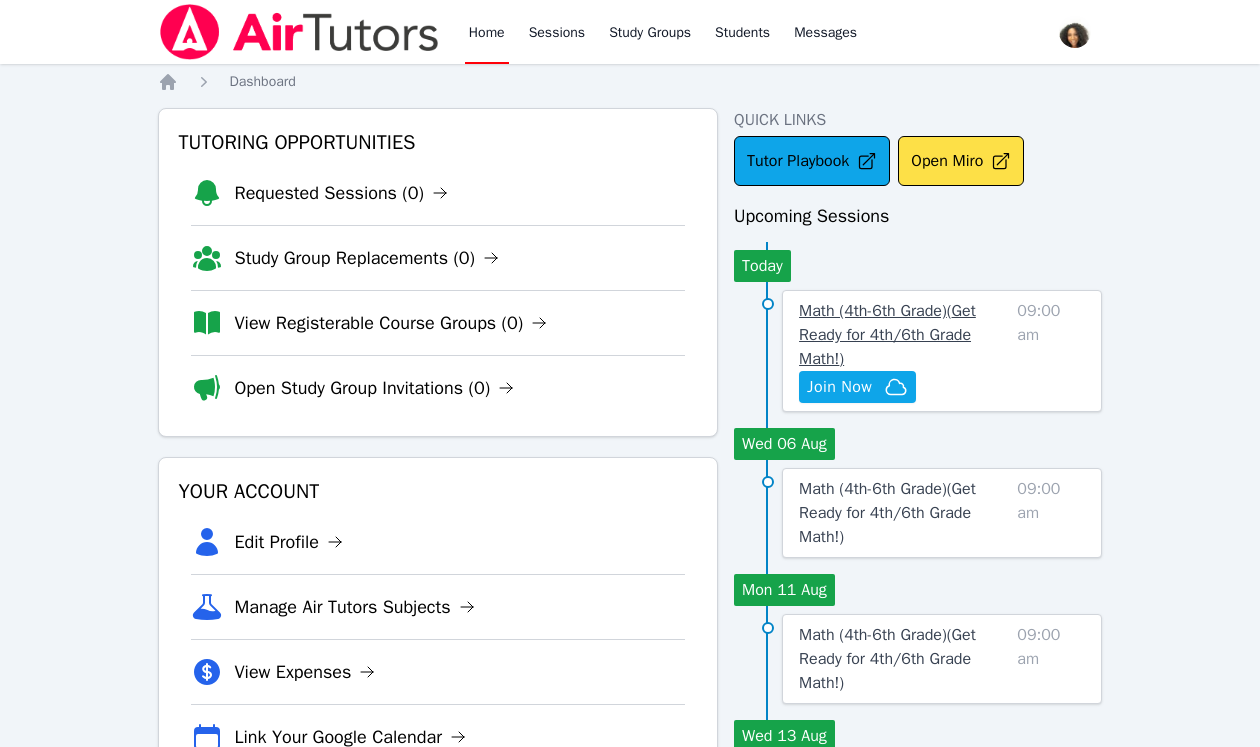 click on "Math (4th-6th Grade)  ( Get Ready for 4th/6th Grade Math! )" at bounding box center [904, 335] 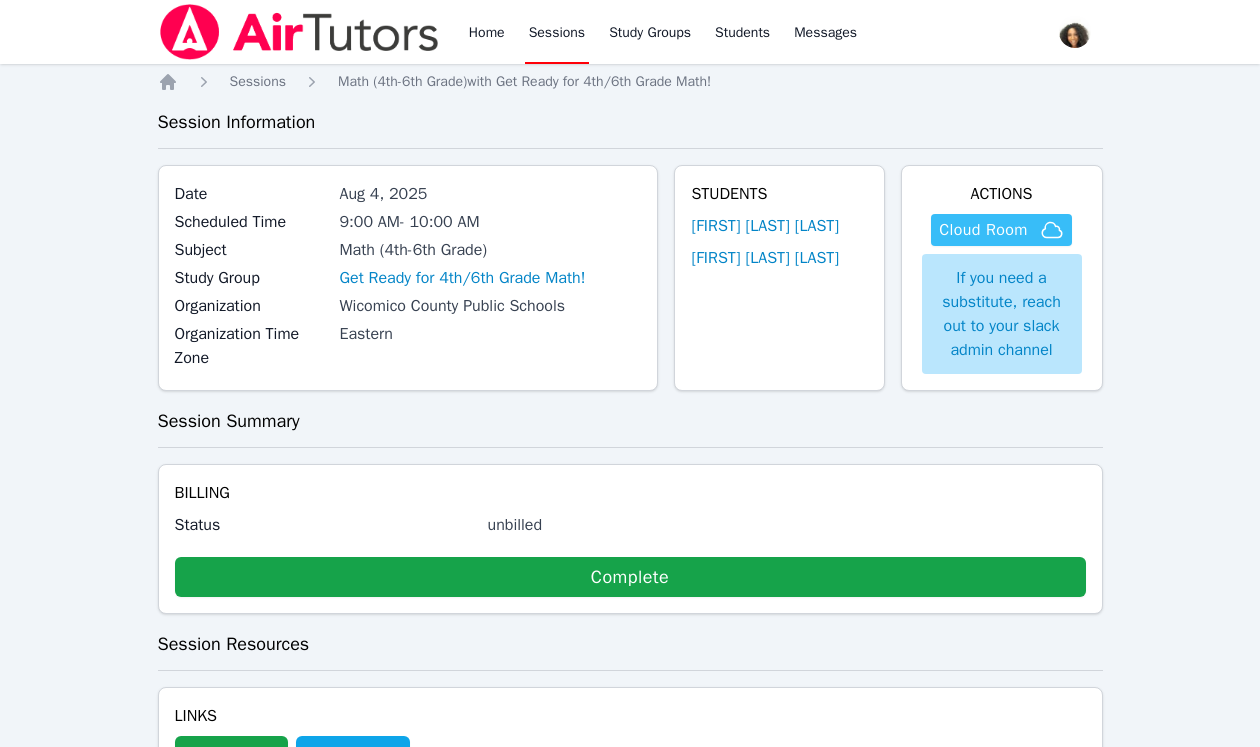 click on "Cloud Room" at bounding box center [983, 230] 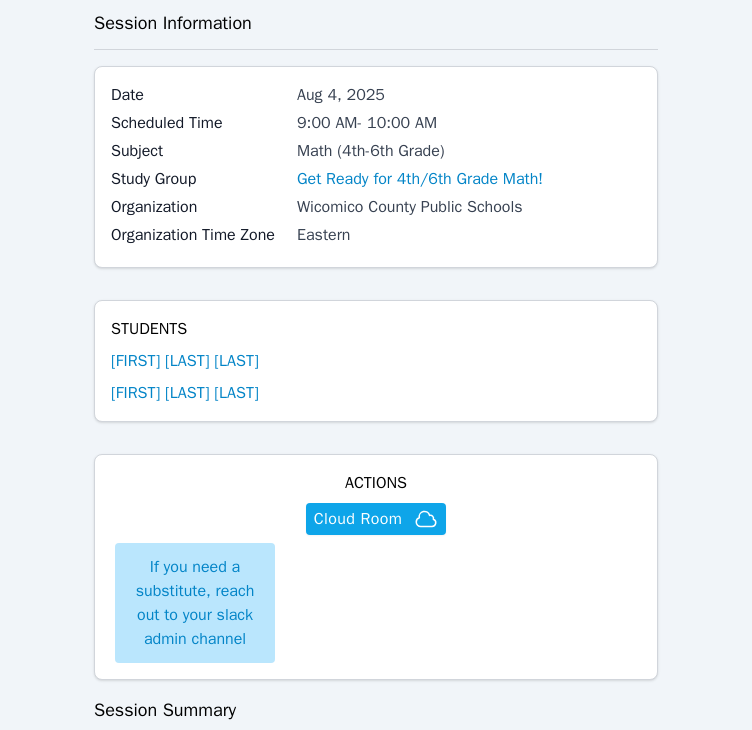 scroll, scrollTop: 98, scrollLeft: 0, axis: vertical 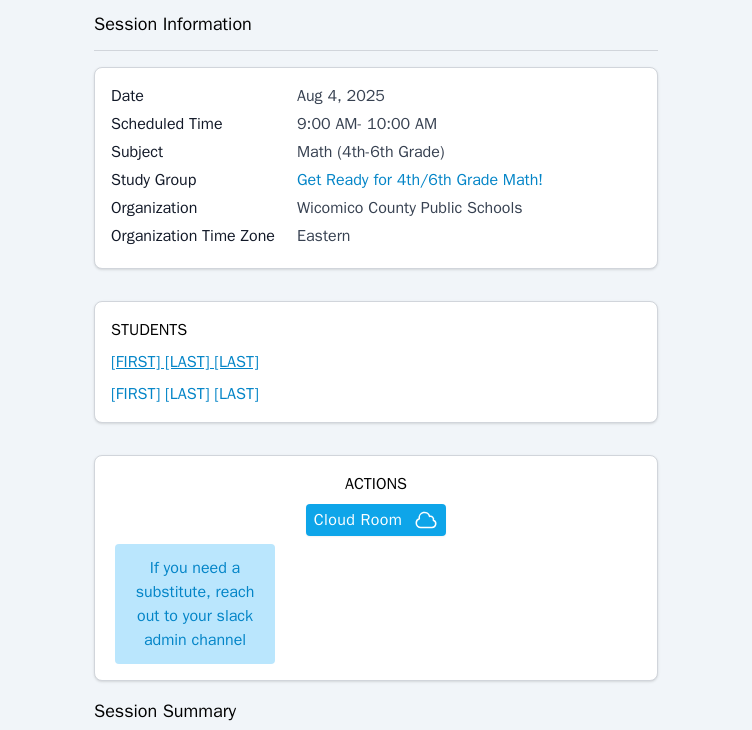 click on "[FIRST] [LAST] [LAST]" at bounding box center (185, 362) 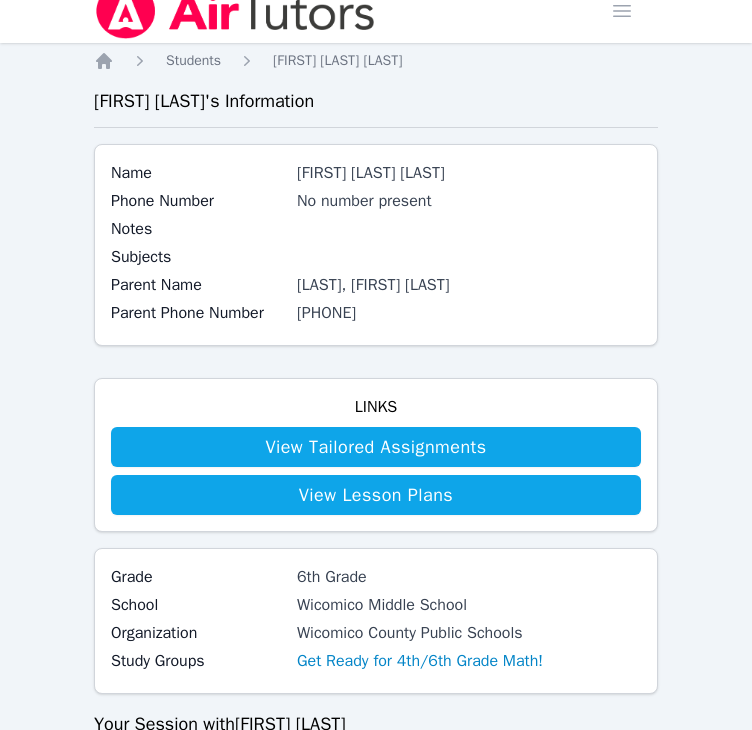 scroll, scrollTop: 0, scrollLeft: 0, axis: both 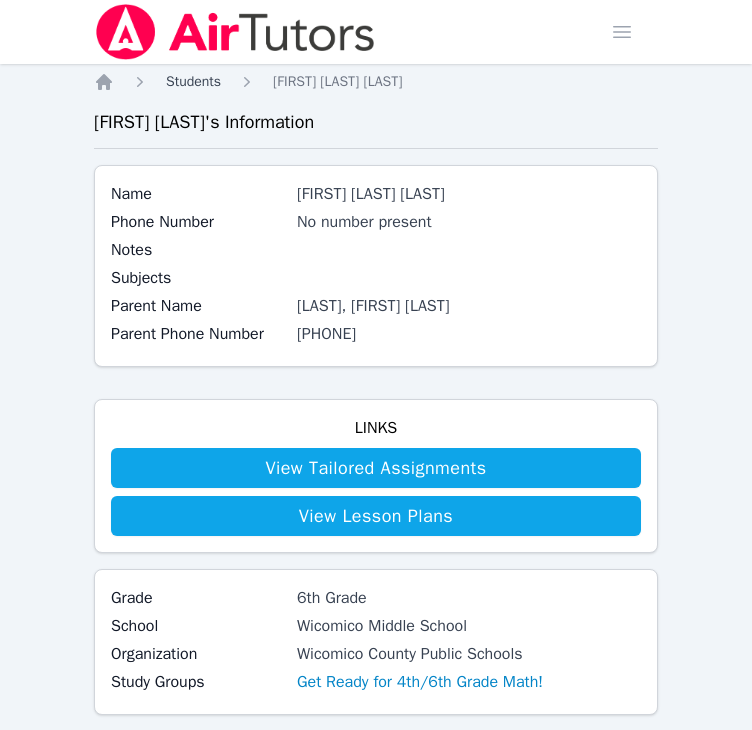 click on "Students" at bounding box center [193, 81] 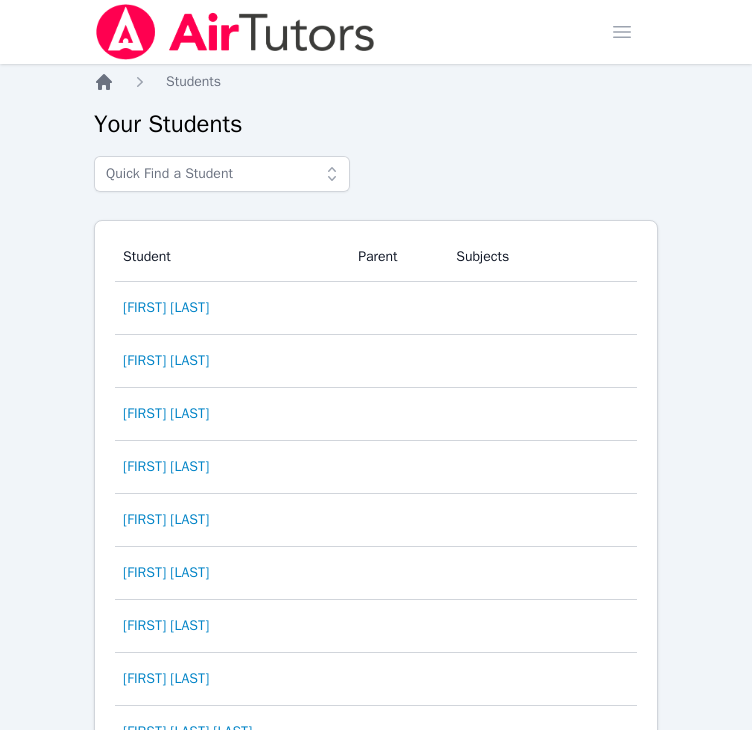 click 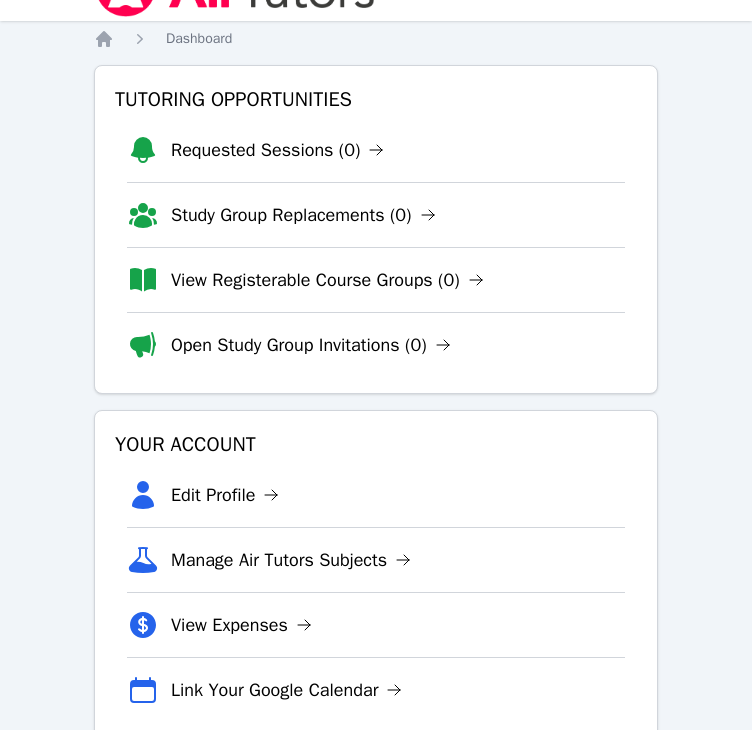 scroll, scrollTop: 0, scrollLeft: 0, axis: both 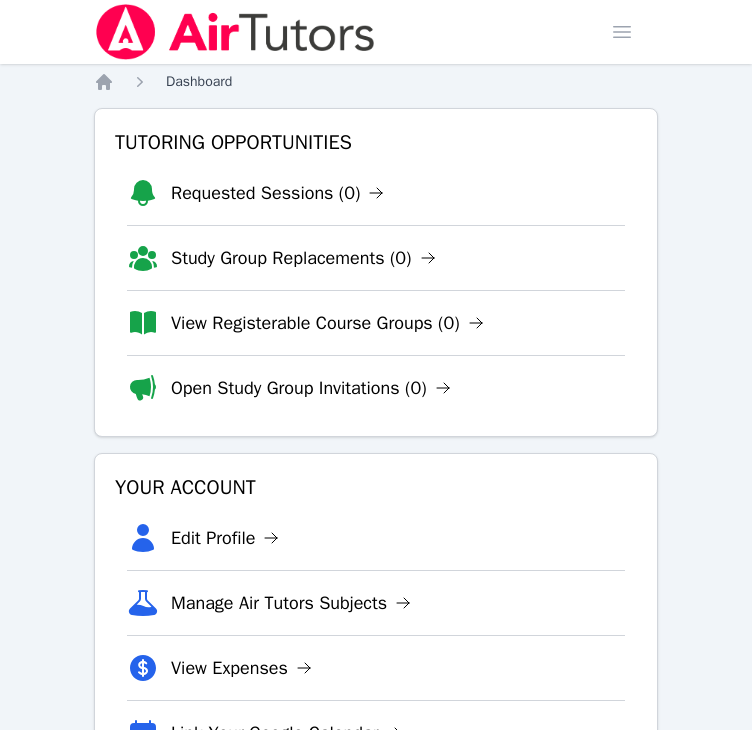 click on "Dashboard" at bounding box center [199, 81] 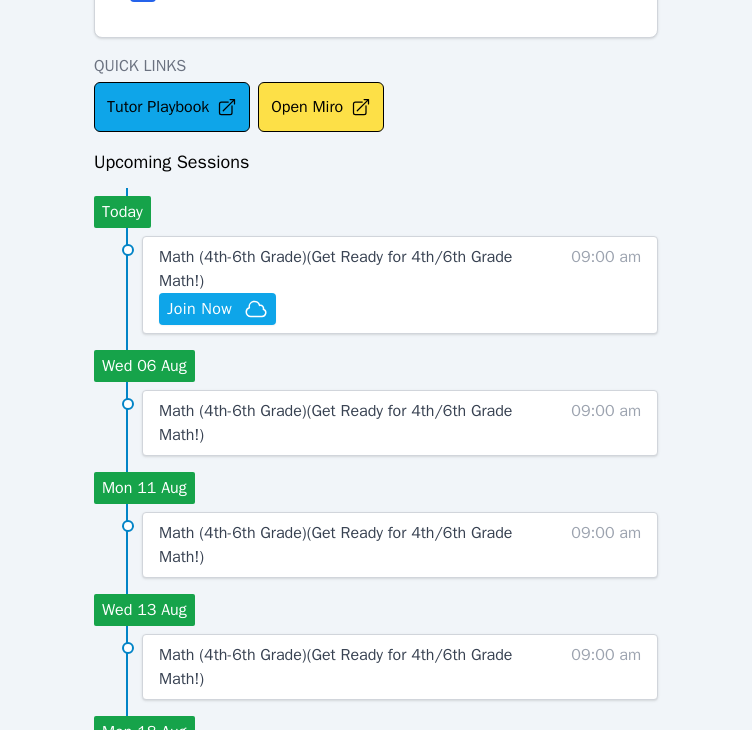 scroll, scrollTop: 746, scrollLeft: 0, axis: vertical 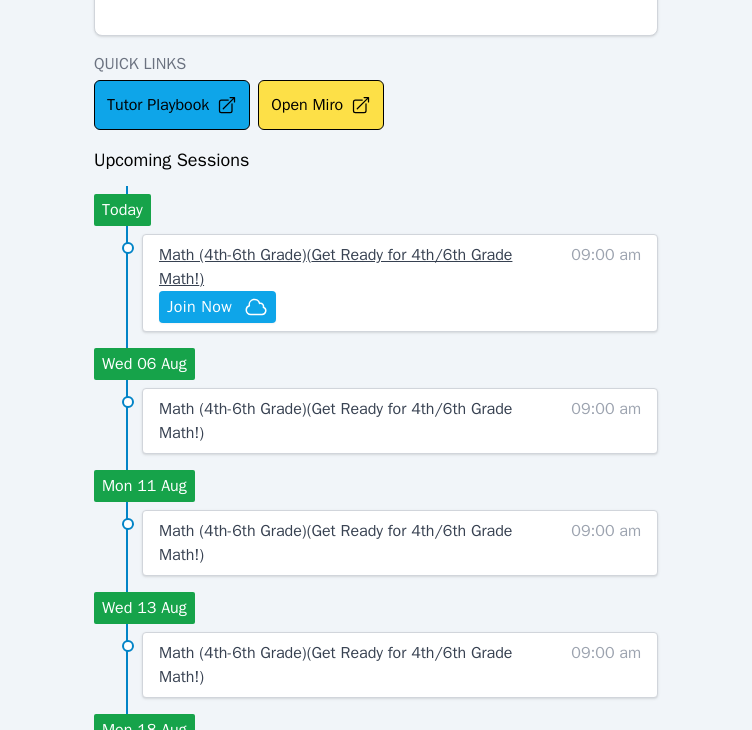click on "Math (4th-6th Grade)  ( Get Ready for 4th/6th Grade Math! )" at bounding box center (335, 267) 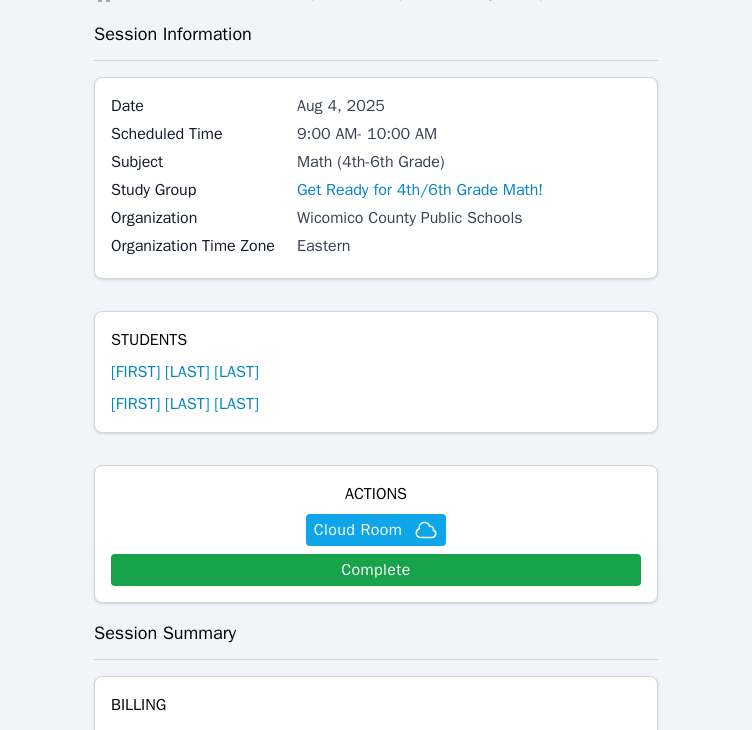 scroll, scrollTop: 84, scrollLeft: 0, axis: vertical 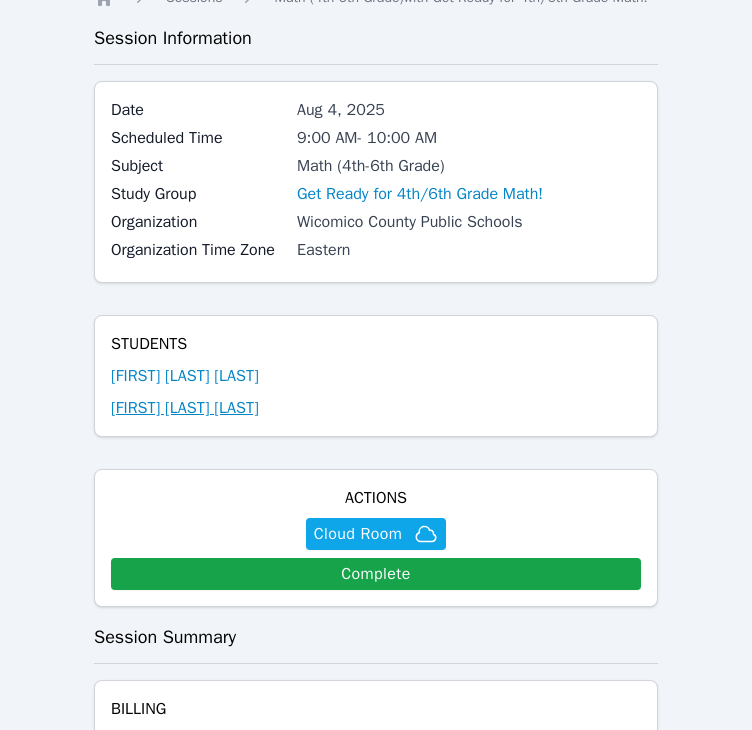 click on "[FIRST] [LAST]" at bounding box center [185, 408] 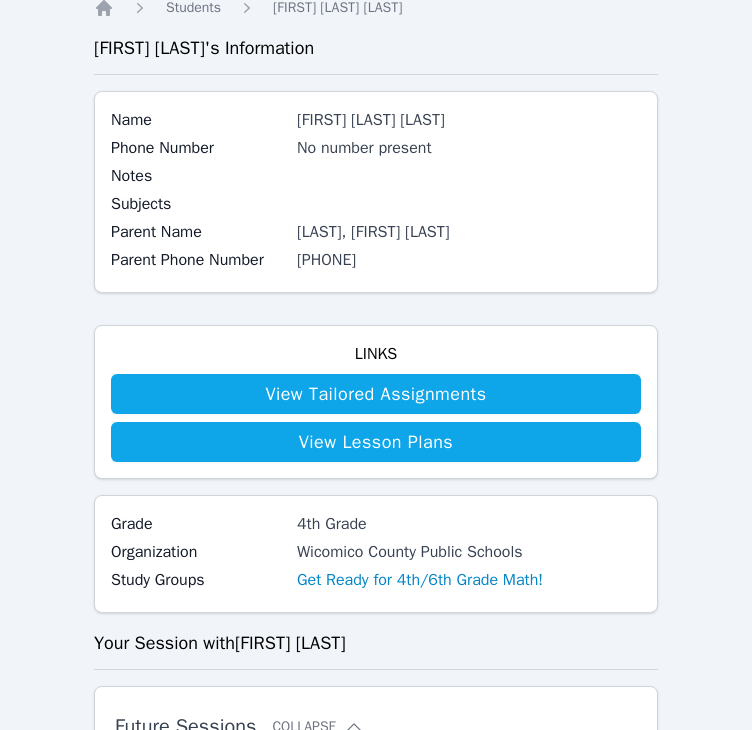 scroll, scrollTop: 0, scrollLeft: 0, axis: both 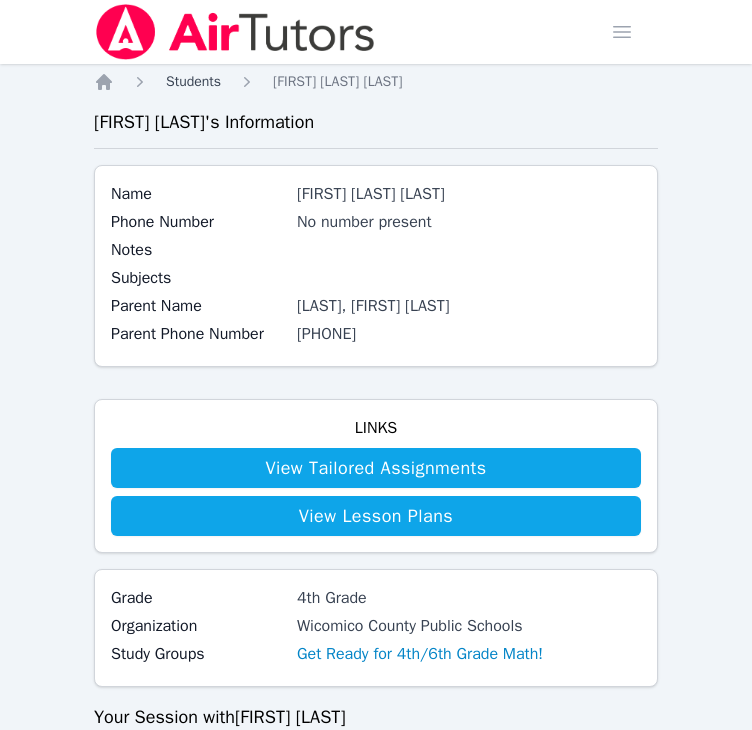 click on "Students" at bounding box center [193, 82] 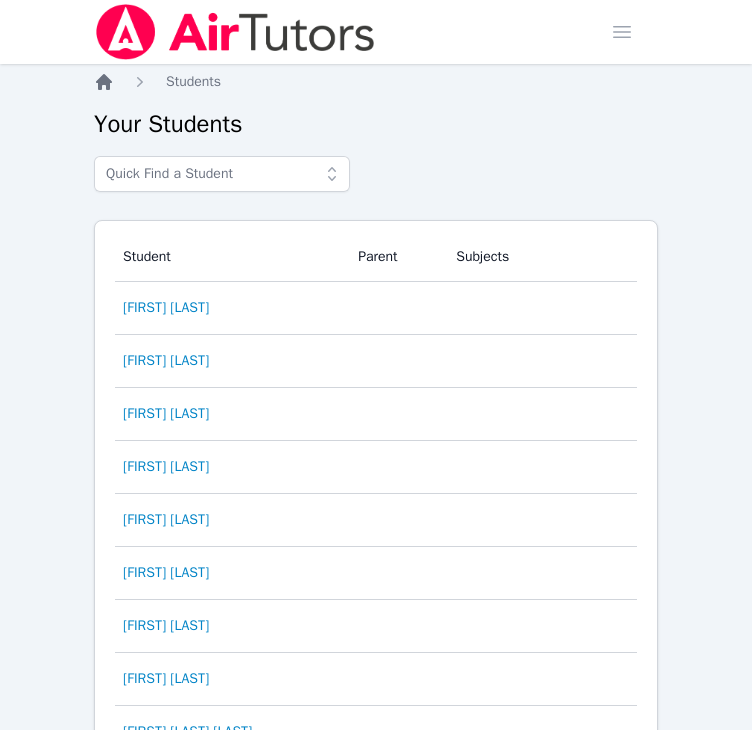 click 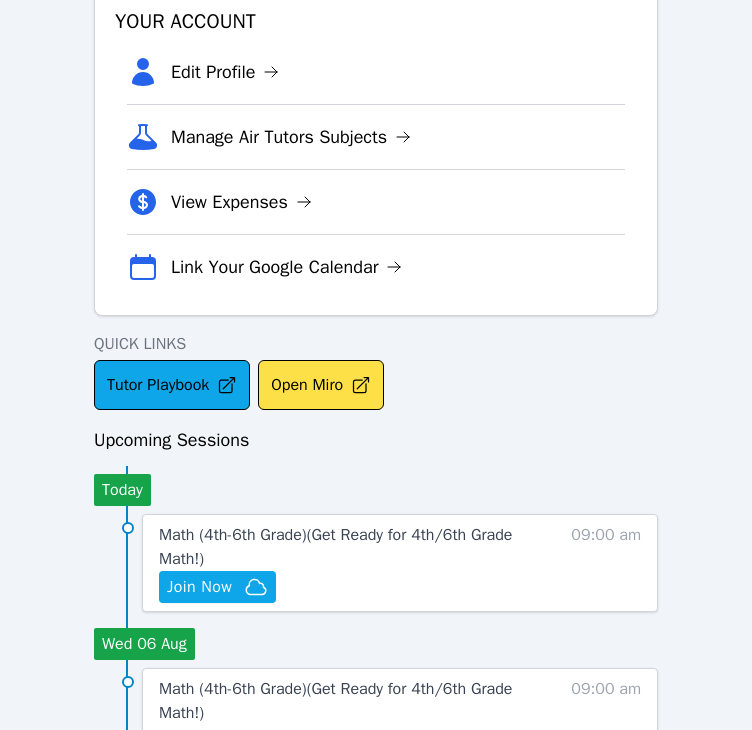 scroll, scrollTop: 467, scrollLeft: 0, axis: vertical 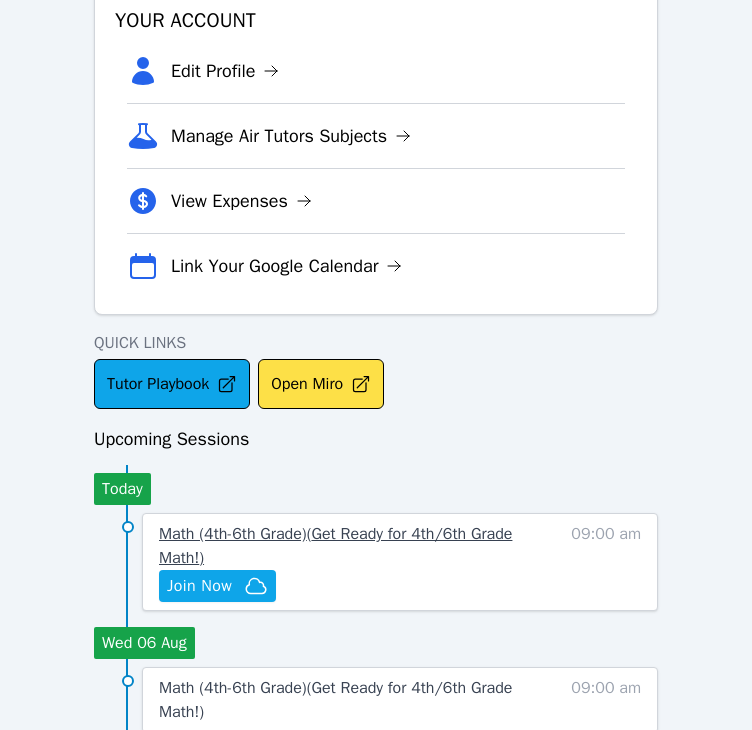 click on "Math (4th-6th Grade)  ( Get Ready for 4th/6th Grade Math! )" at bounding box center [335, 546] 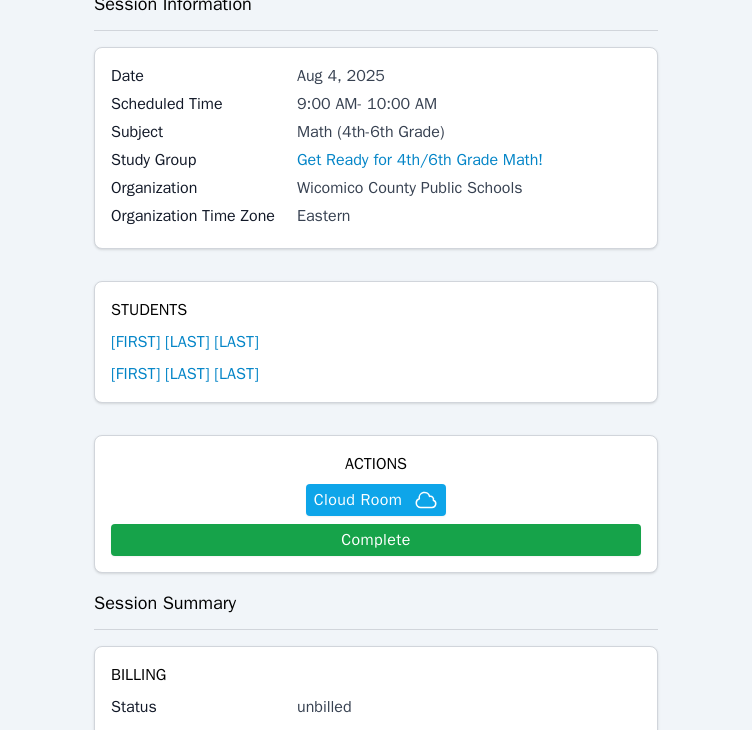 scroll, scrollTop: 0, scrollLeft: 0, axis: both 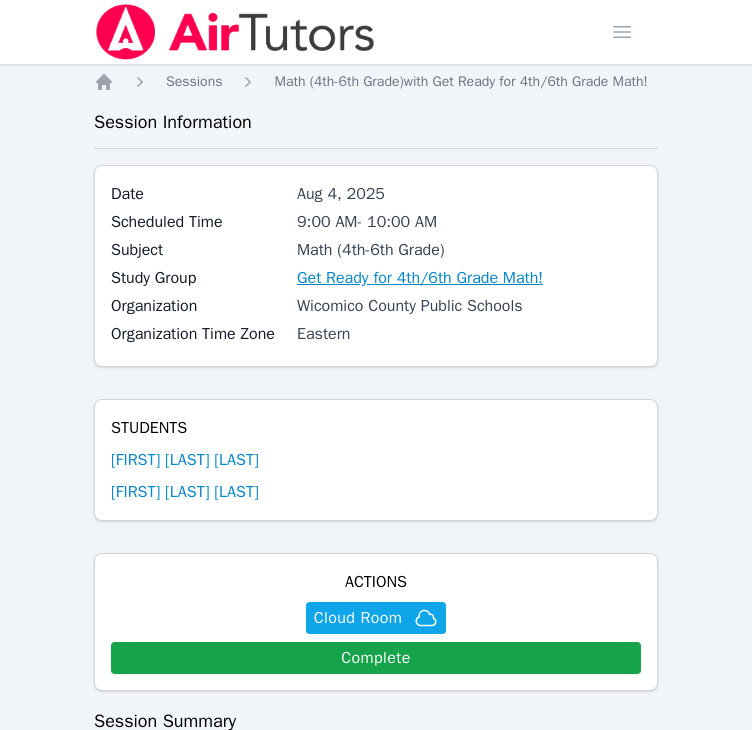 click on "Get Ready for 4th/6th Grade Math!" at bounding box center (420, 278) 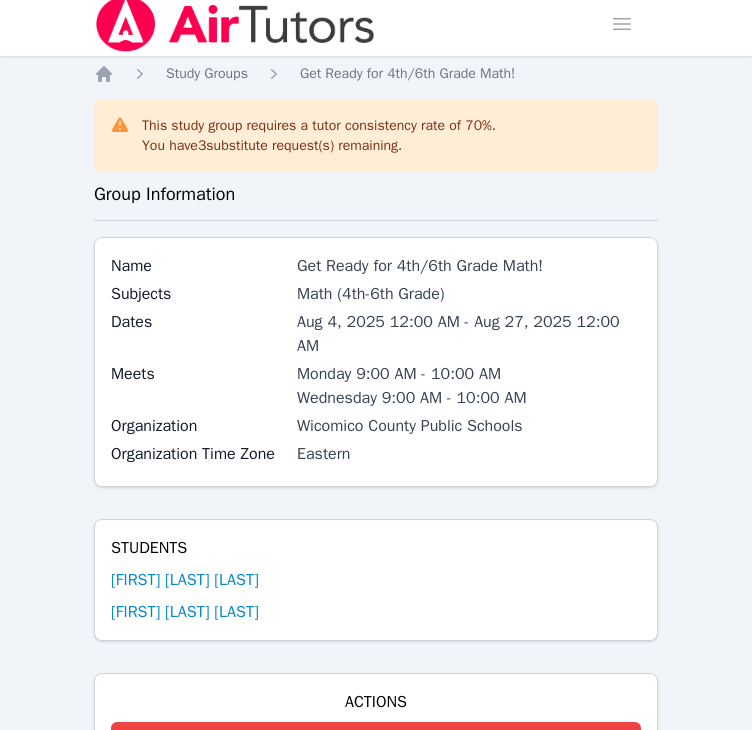 scroll, scrollTop: 0, scrollLeft: 0, axis: both 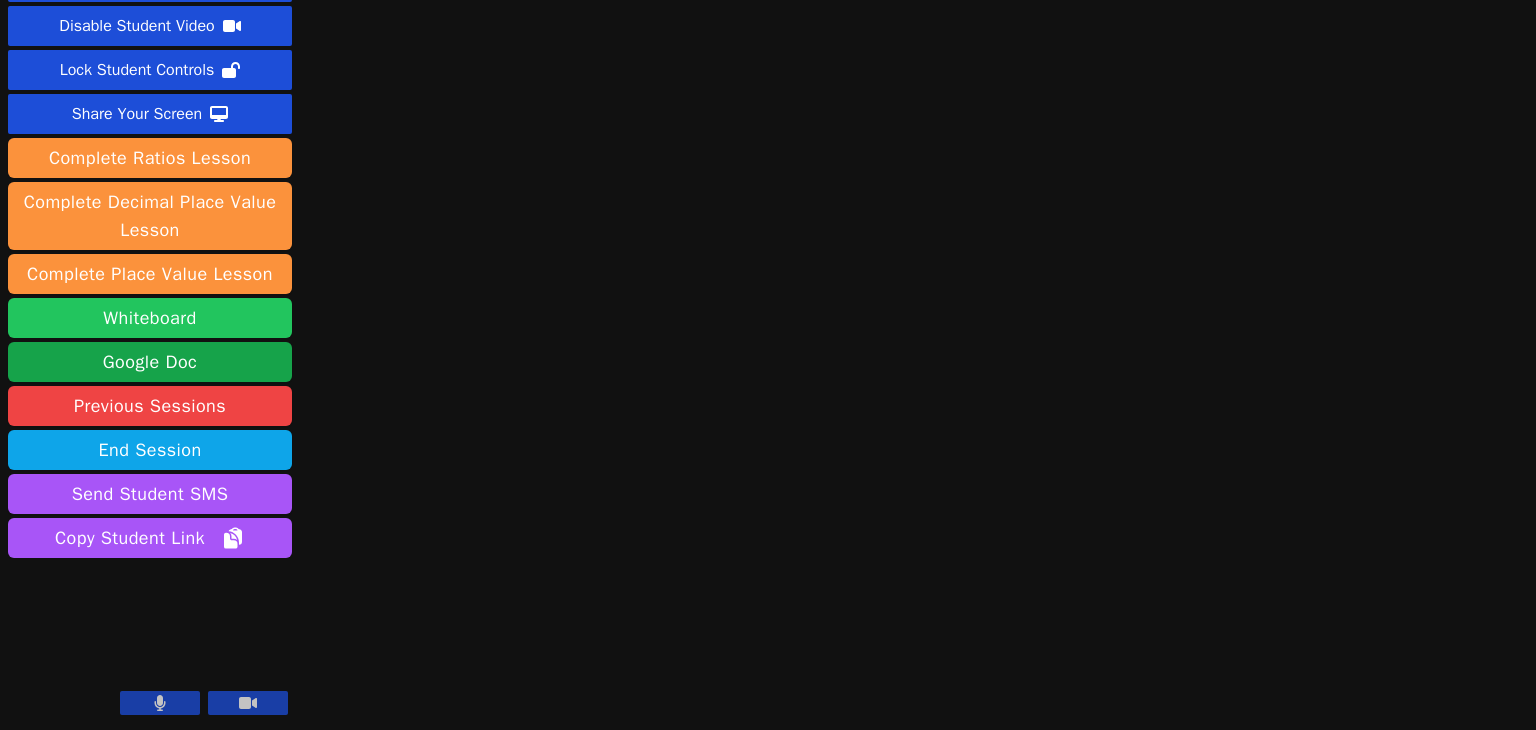 click on "Whiteboard" at bounding box center (150, 318) 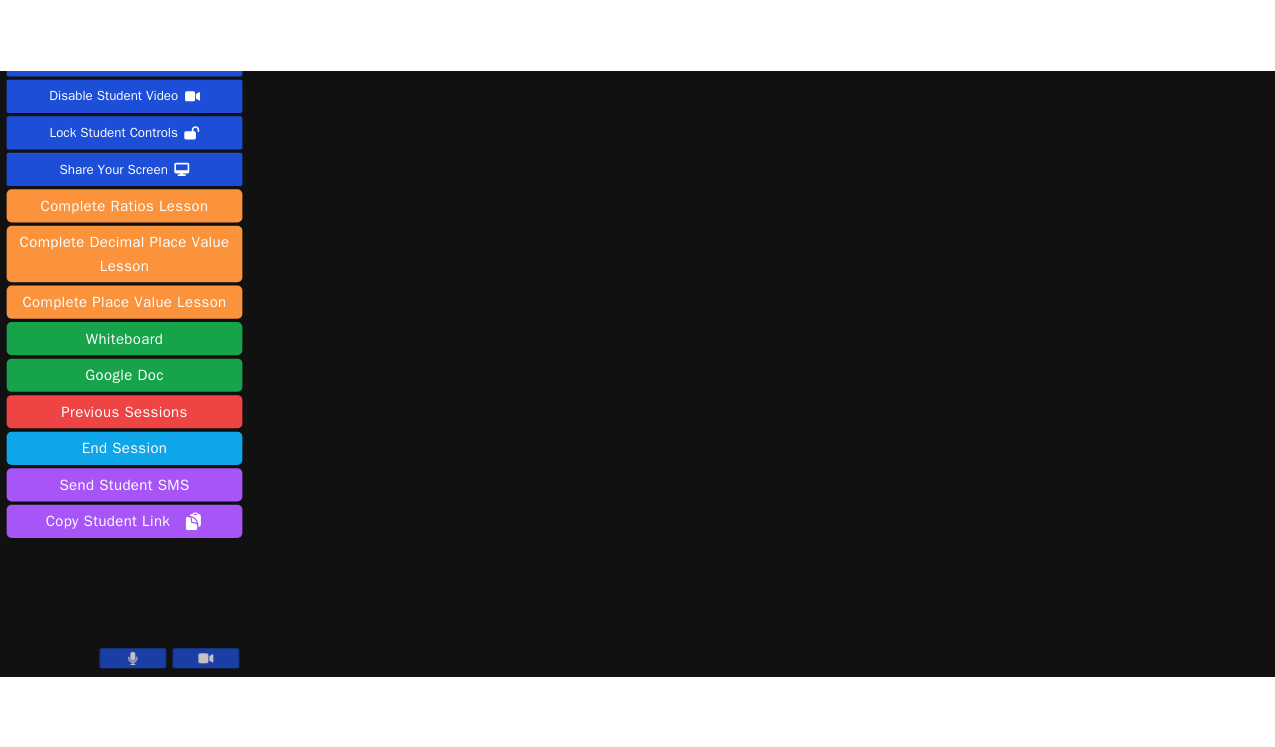 scroll, scrollTop: 78, scrollLeft: 0, axis: vertical 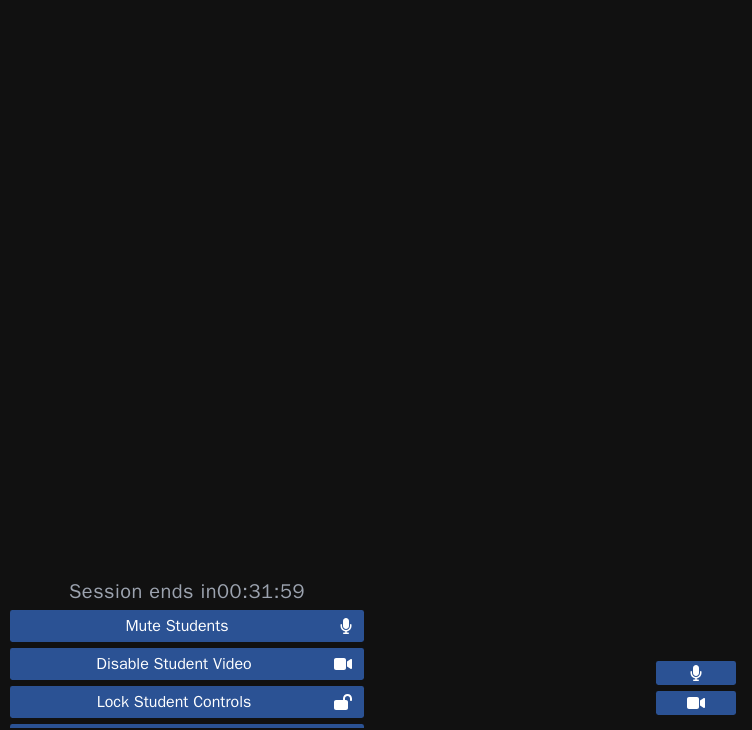 click at bounding box center [376, 294] 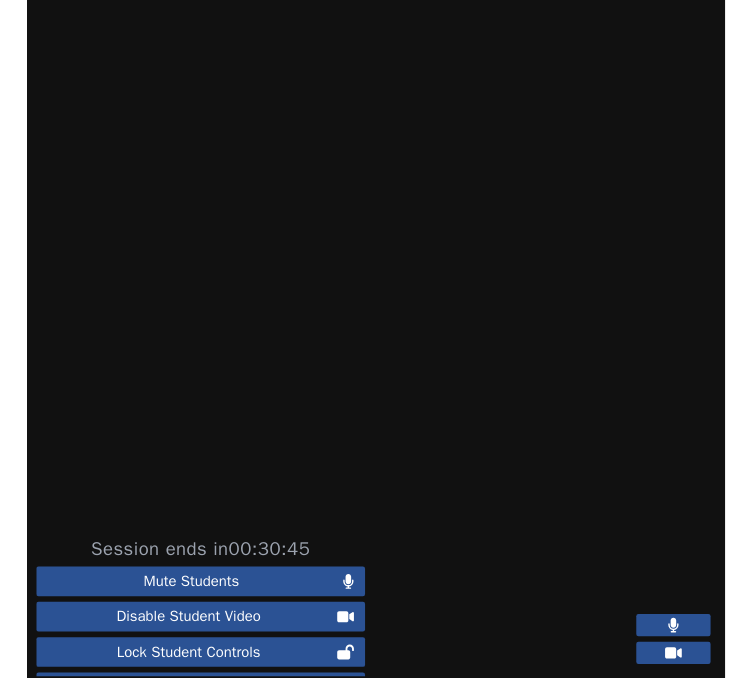 scroll, scrollTop: 52, scrollLeft: 0, axis: vertical 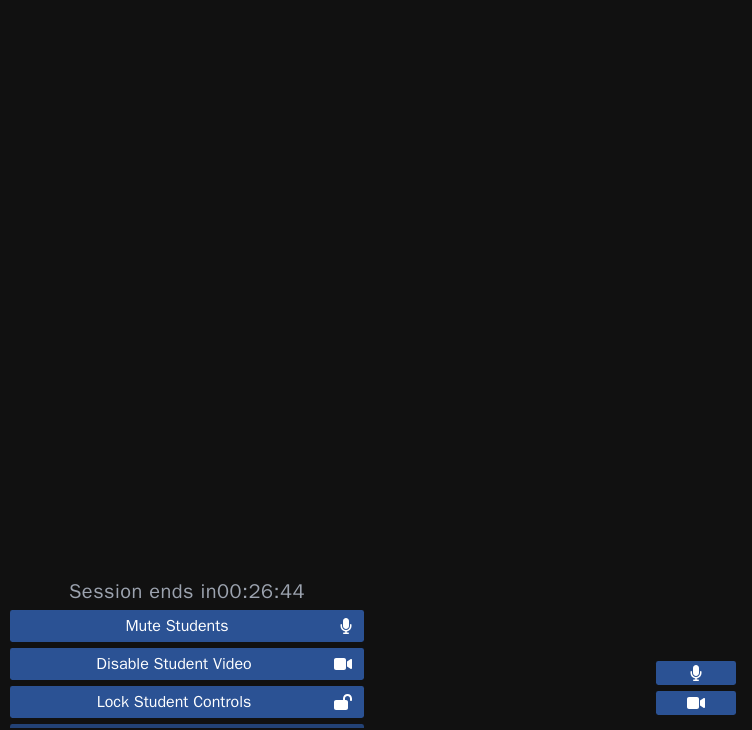 click on "Share Your Screen" at bounding box center (174, 740) 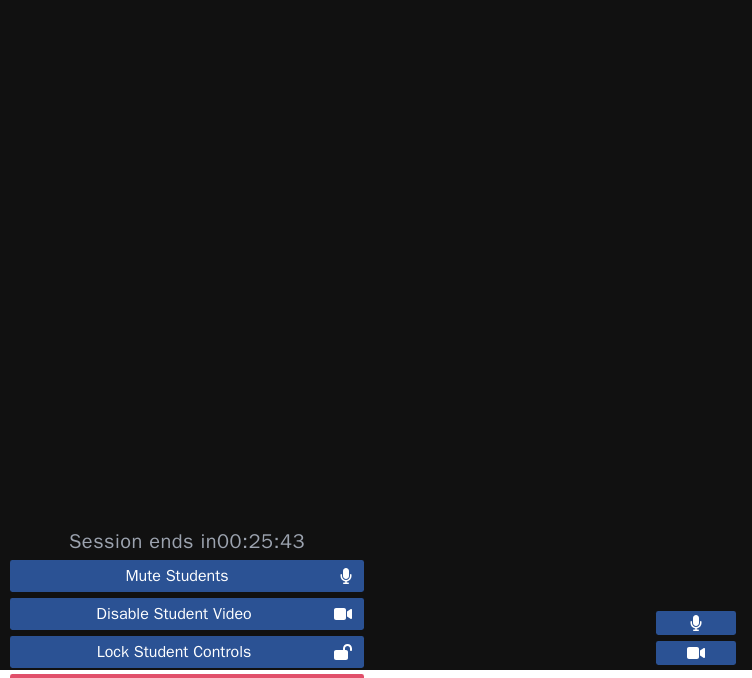 click on "Stop Sharing Your Screen" at bounding box center (174, 690) 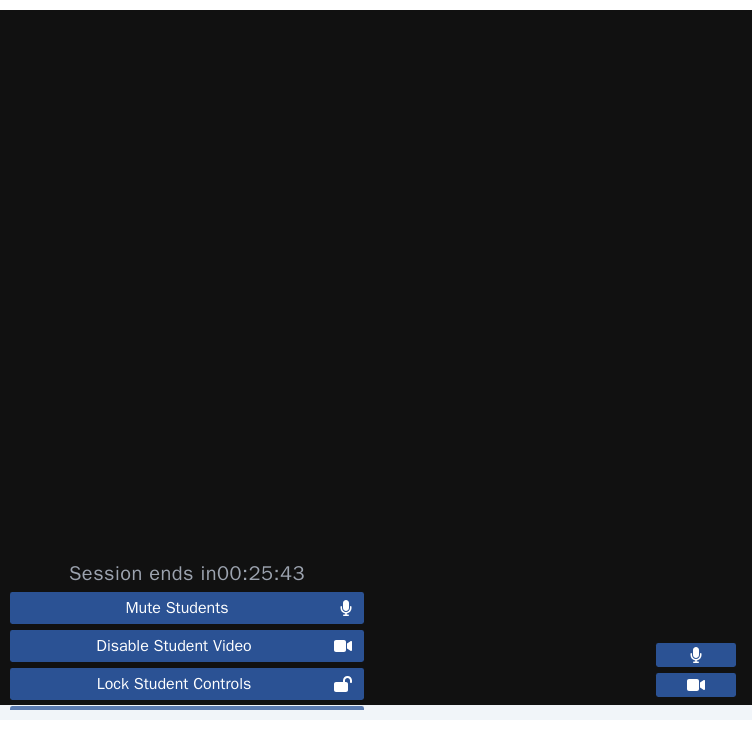 scroll, scrollTop: 38, scrollLeft: 0, axis: vertical 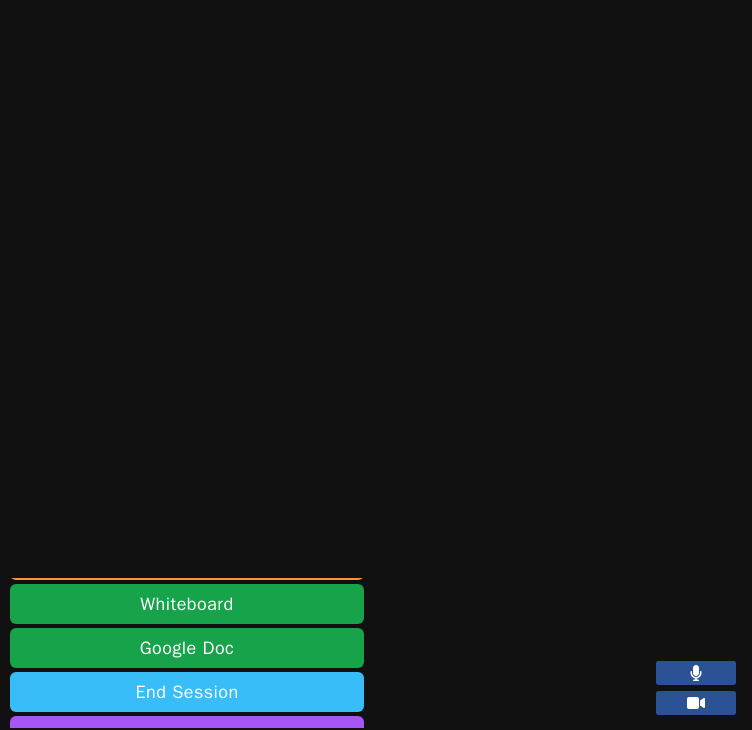 click on "End Session" at bounding box center [187, 692] 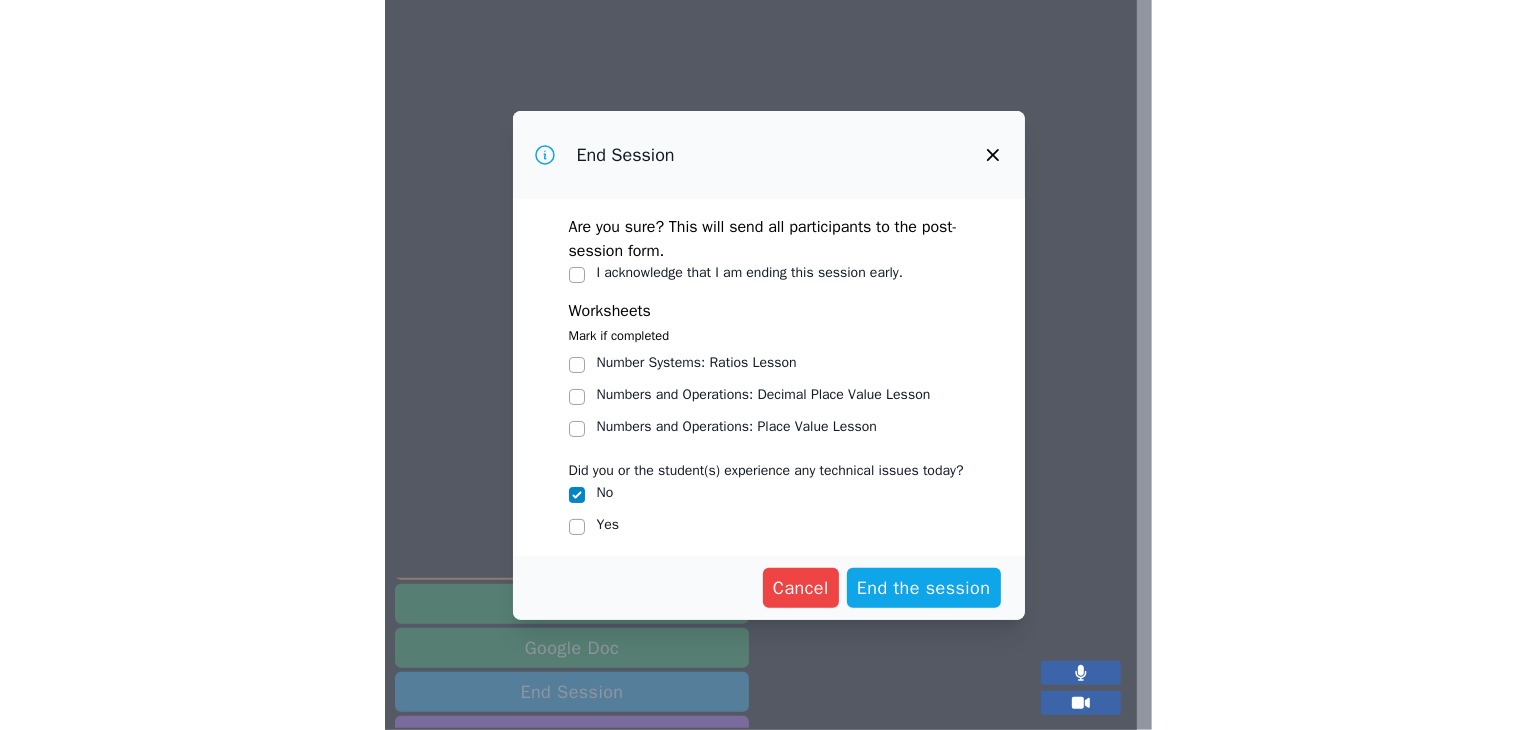 scroll, scrollTop: 0, scrollLeft: 0, axis: both 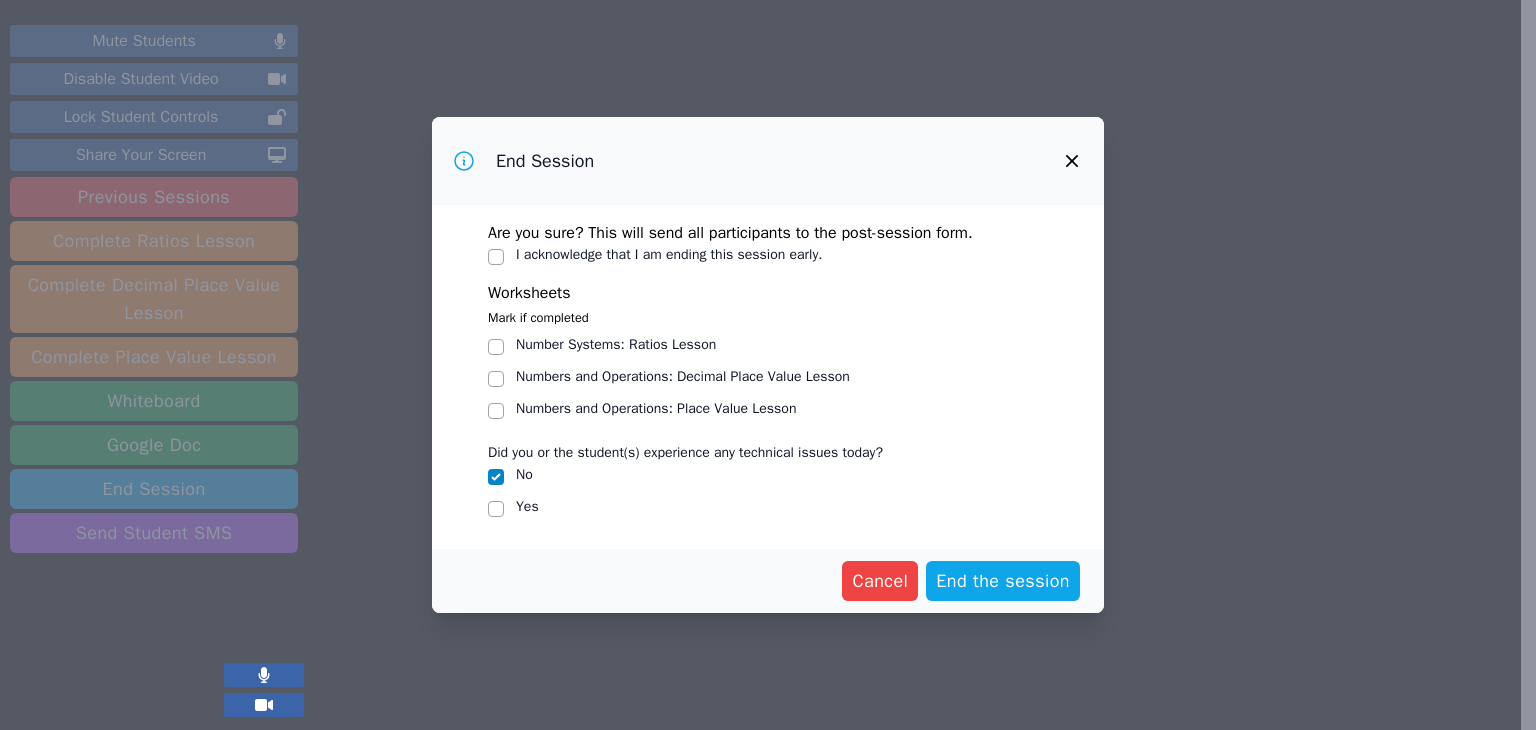 click on "I acknowledge that I am ending this session early." at bounding box center [669, 254] 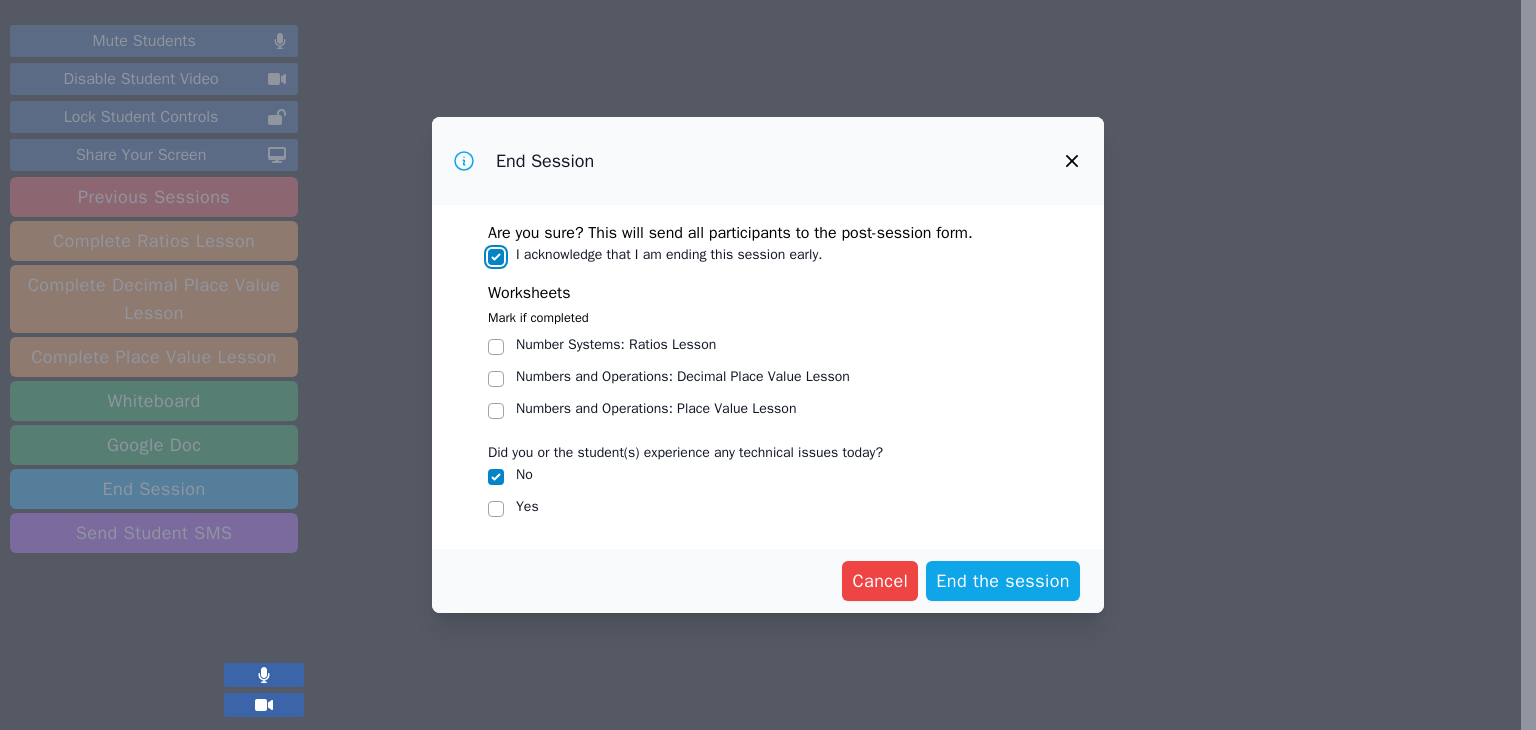 checkbox on "true" 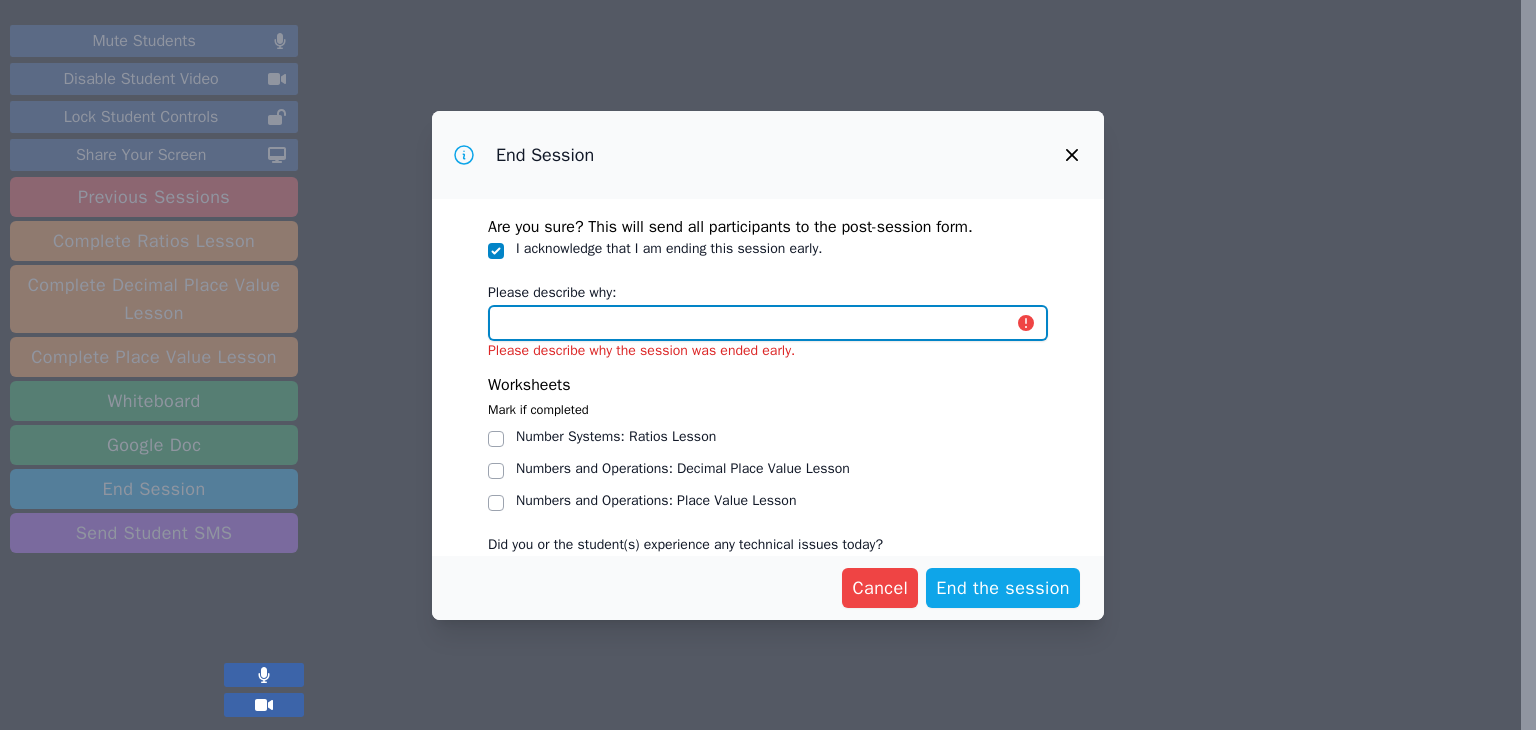 click on "Please describe why:" at bounding box center [768, 323] 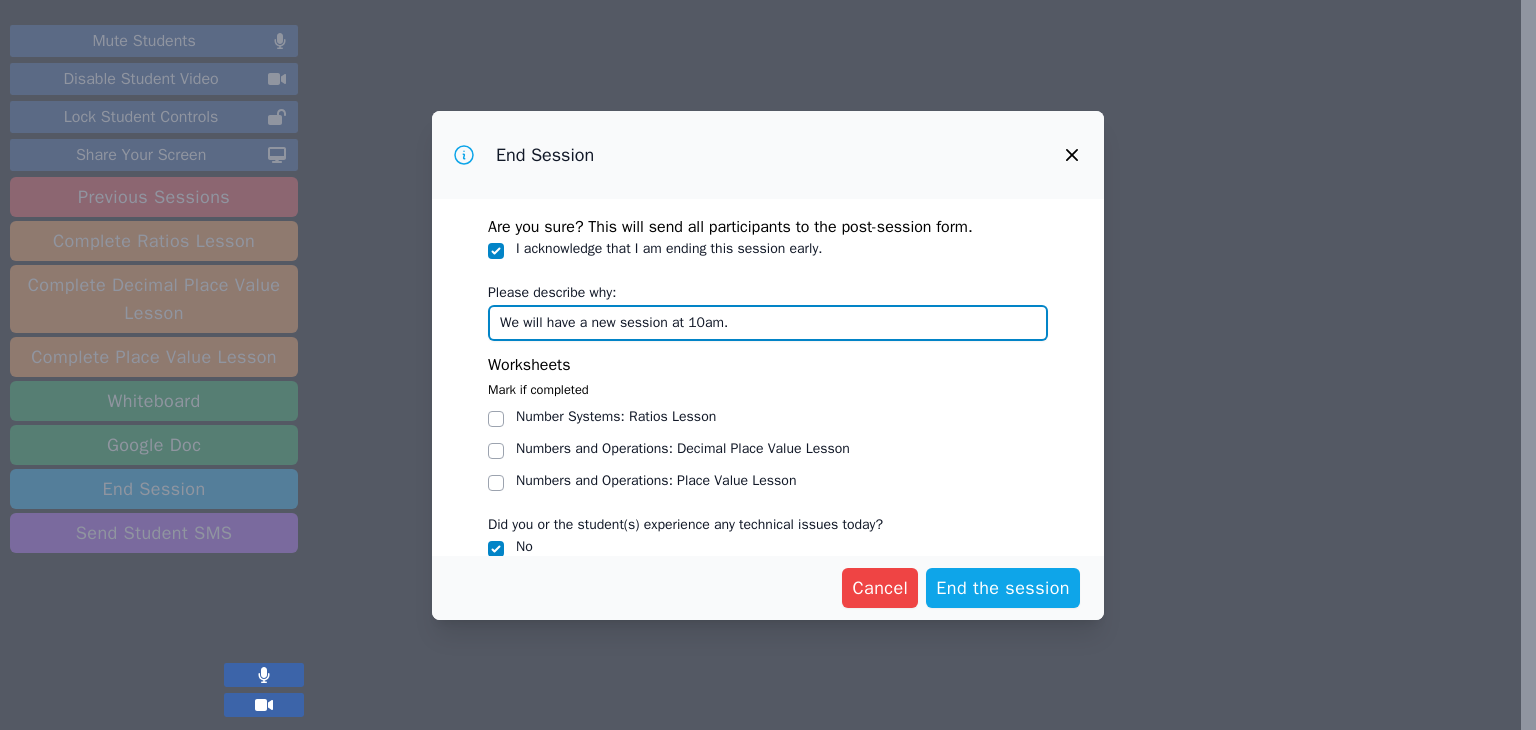 scroll, scrollTop: 65, scrollLeft: 0, axis: vertical 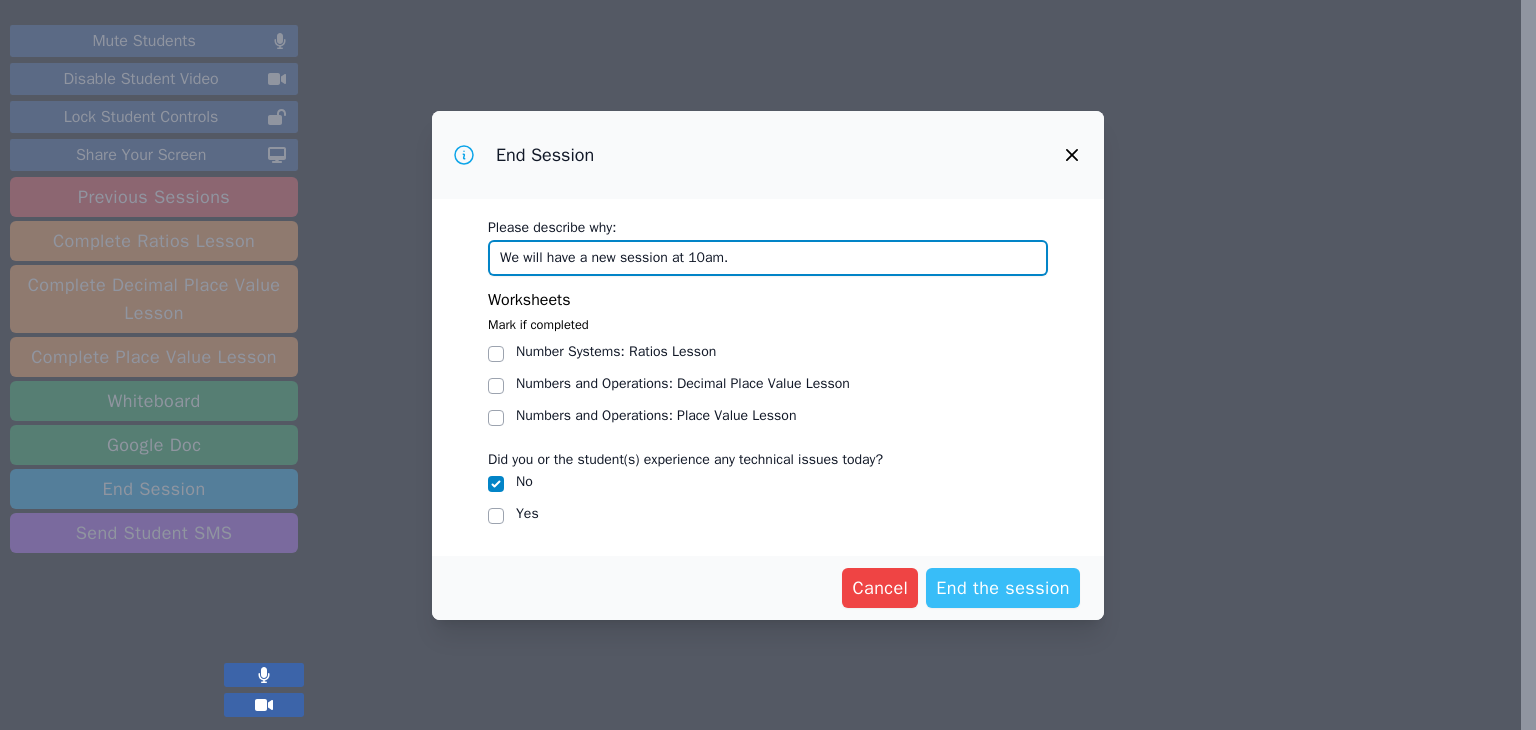 type on "We will have a new session at 10am." 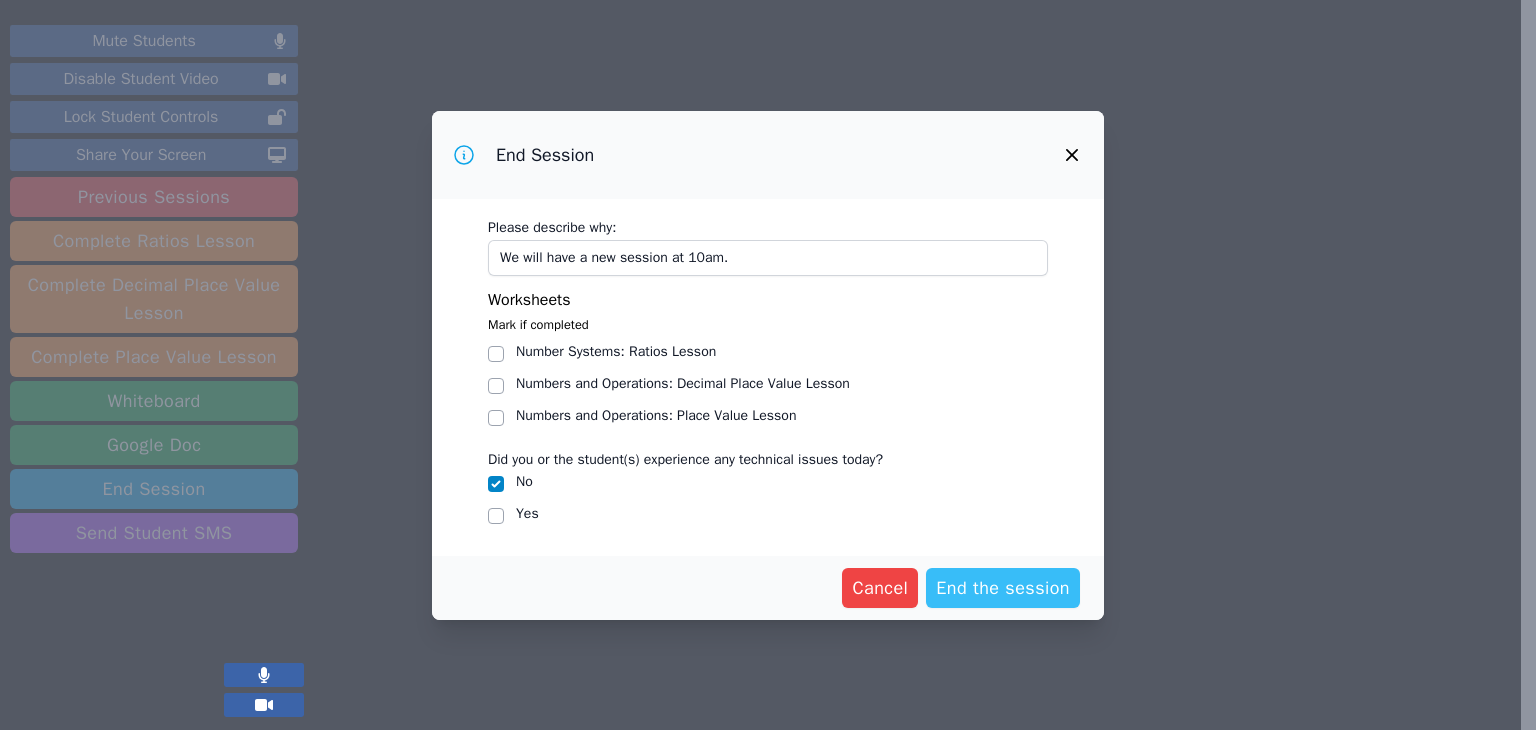 click on "End the session" at bounding box center (1003, 588) 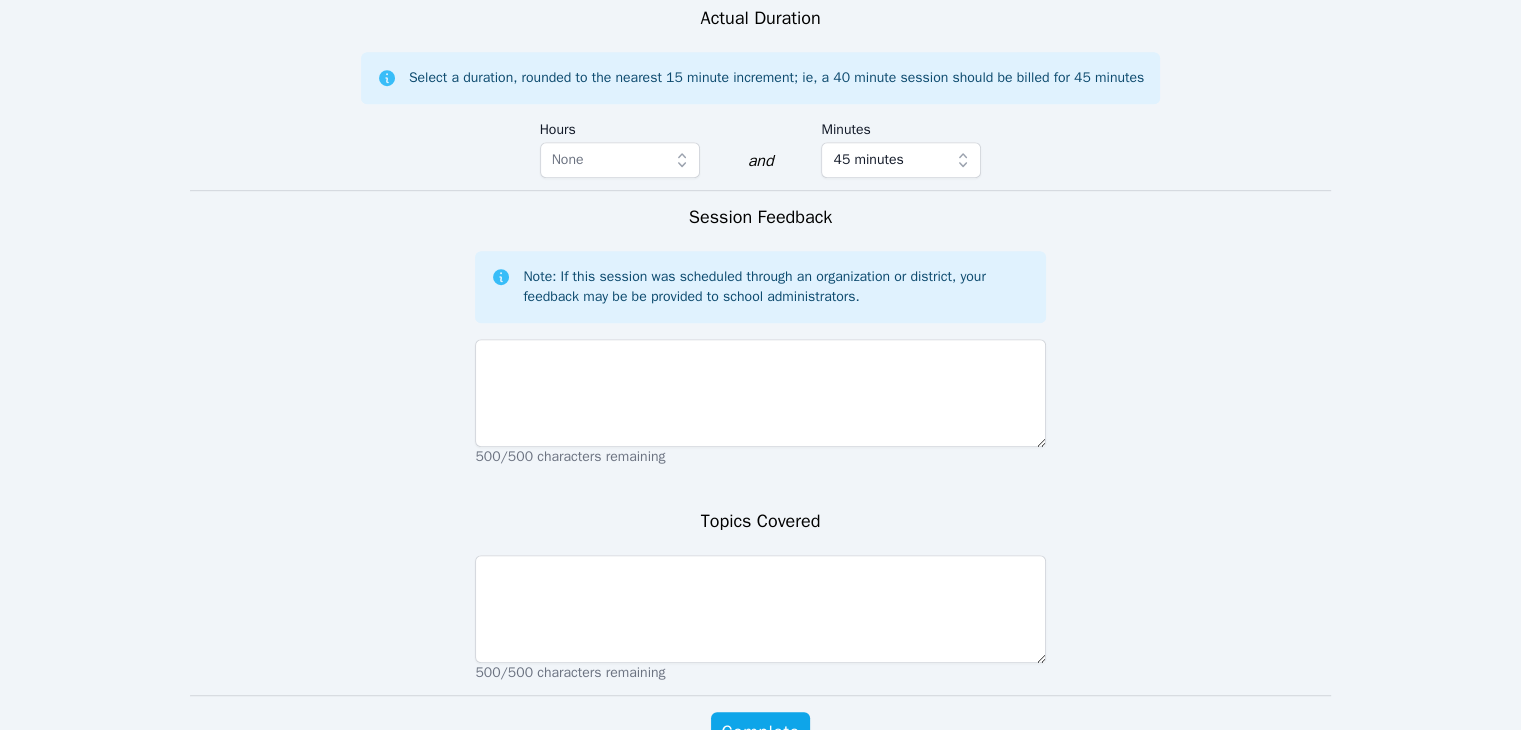 scroll, scrollTop: 1143, scrollLeft: 0, axis: vertical 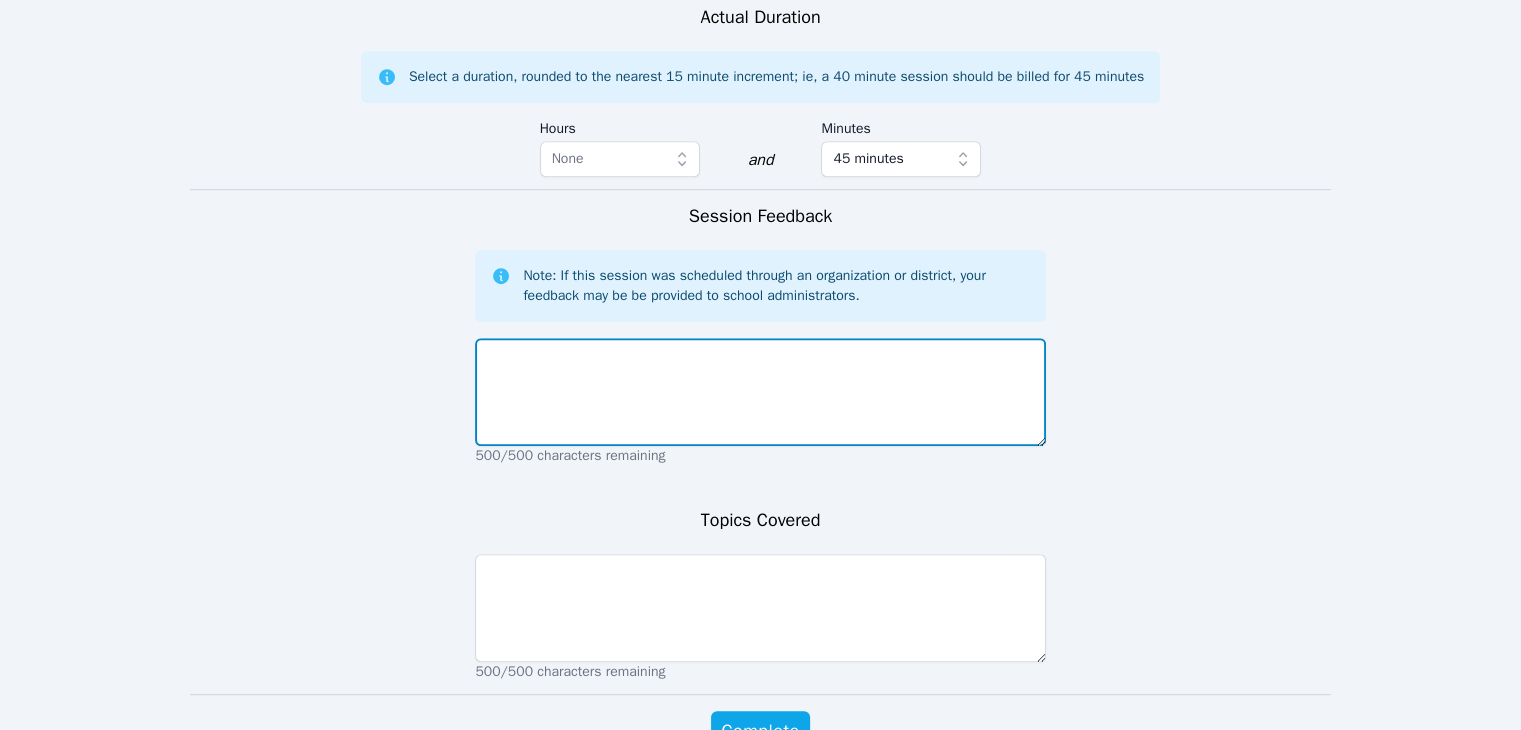 click at bounding box center [760, 392] 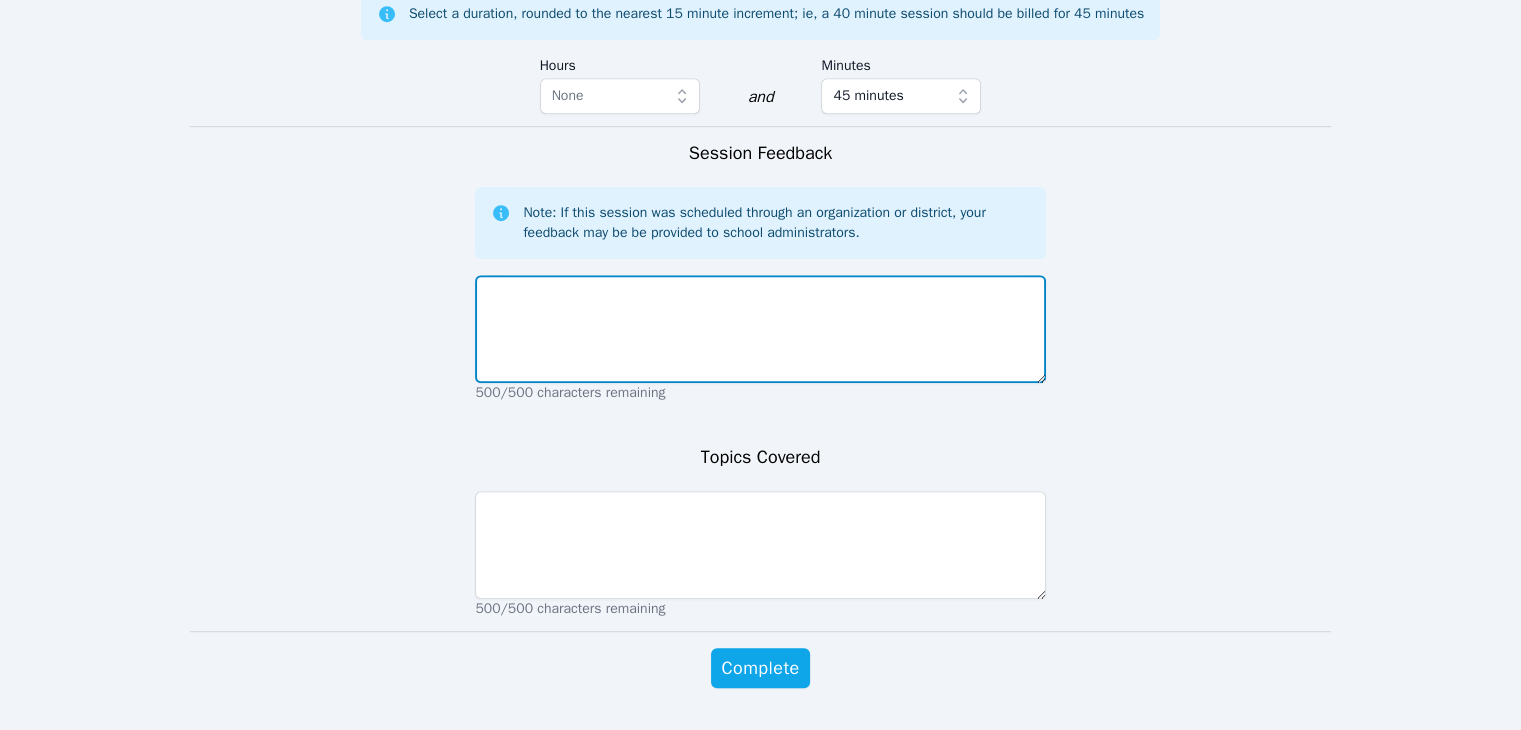 scroll, scrollTop: 1208, scrollLeft: 0, axis: vertical 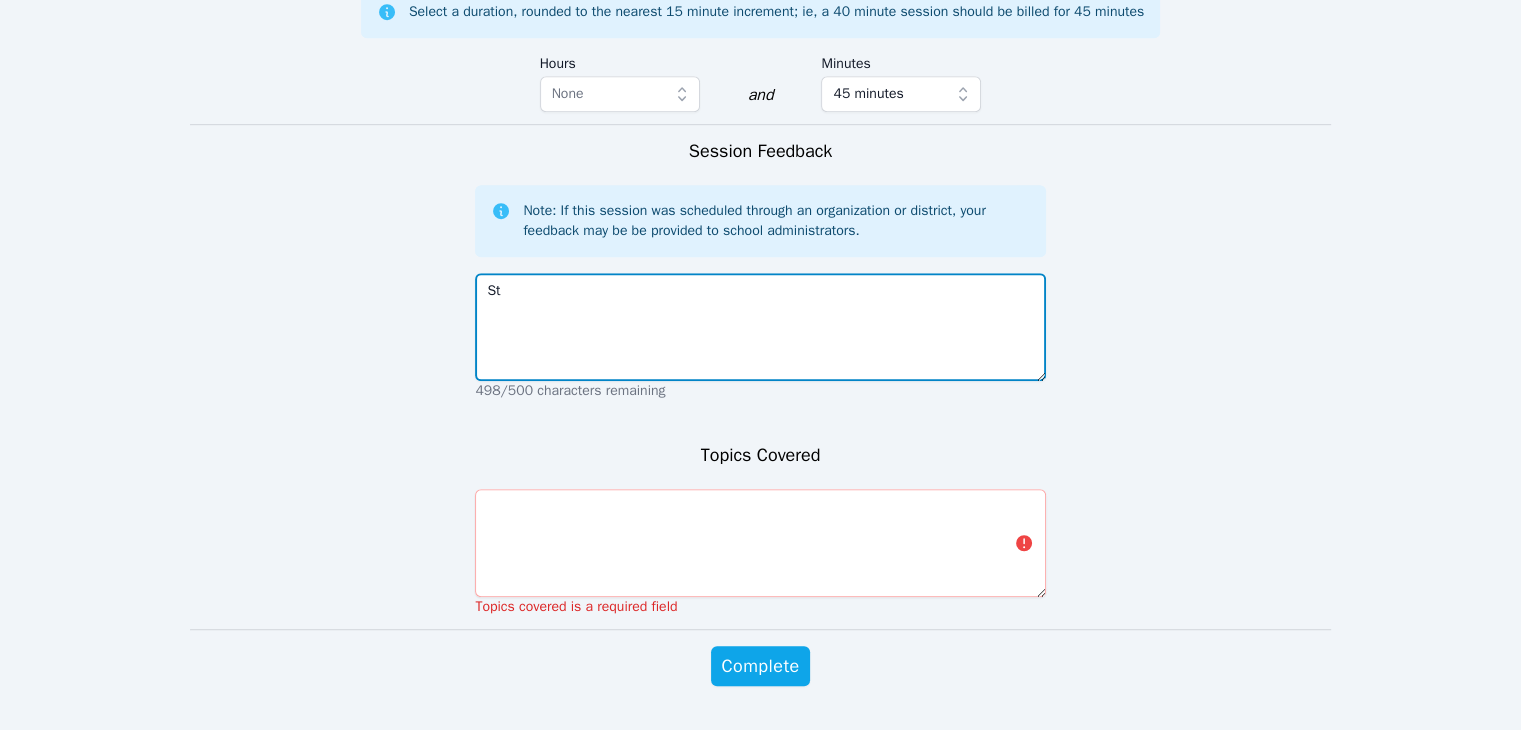 type on "S" 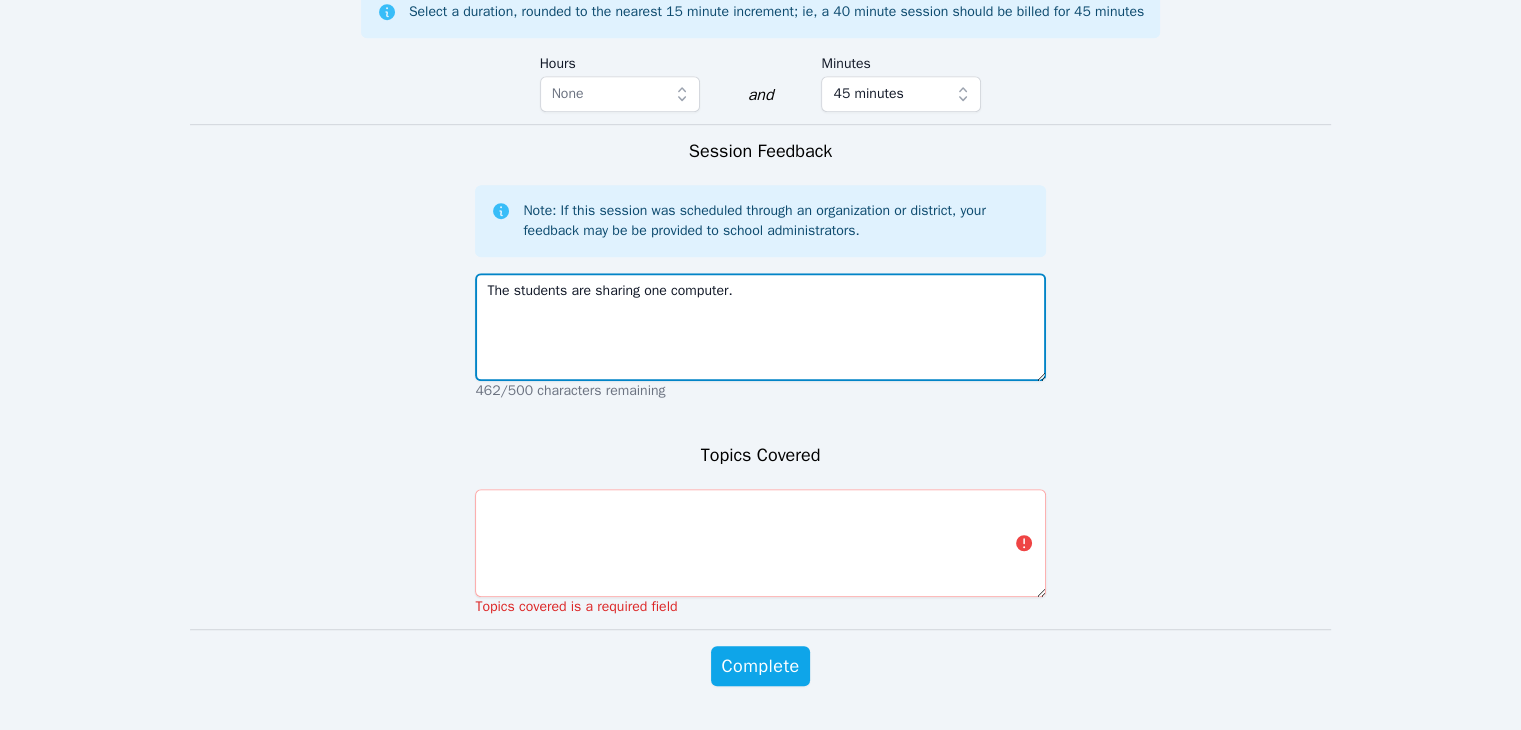 click on "The students are sharing one computer." at bounding box center [760, 327] 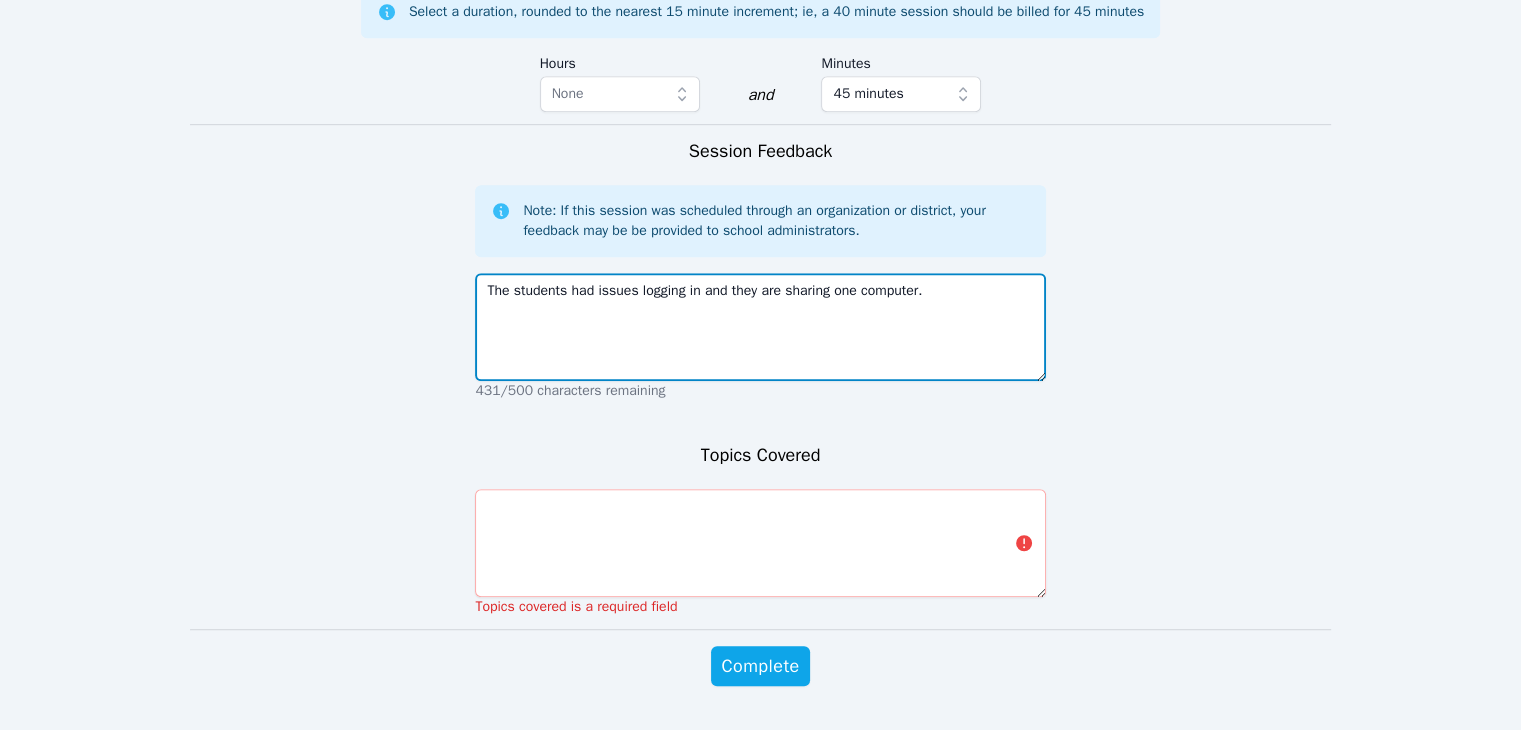 type on "The students had issues logging in and they are sharing one computer." 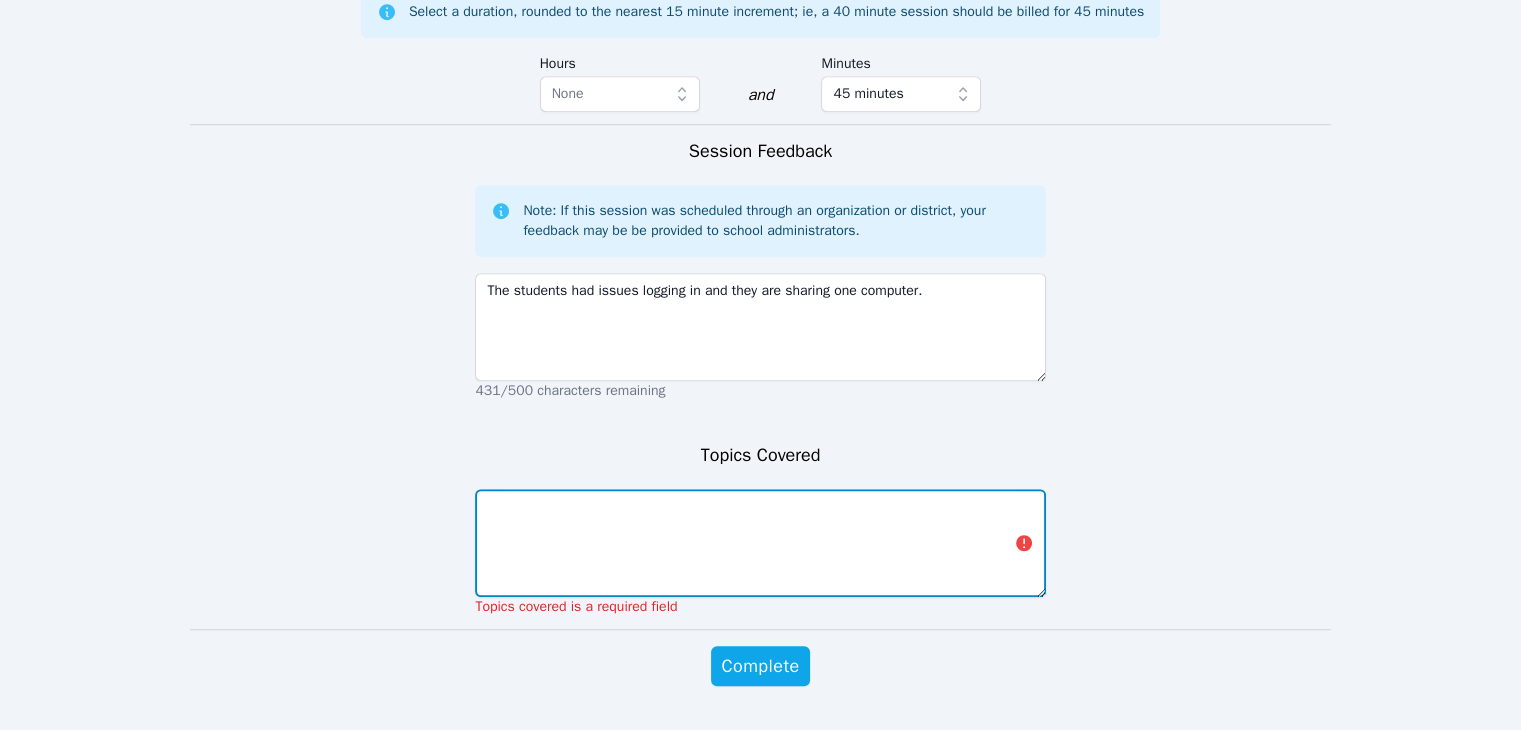 click at bounding box center [760, 543] 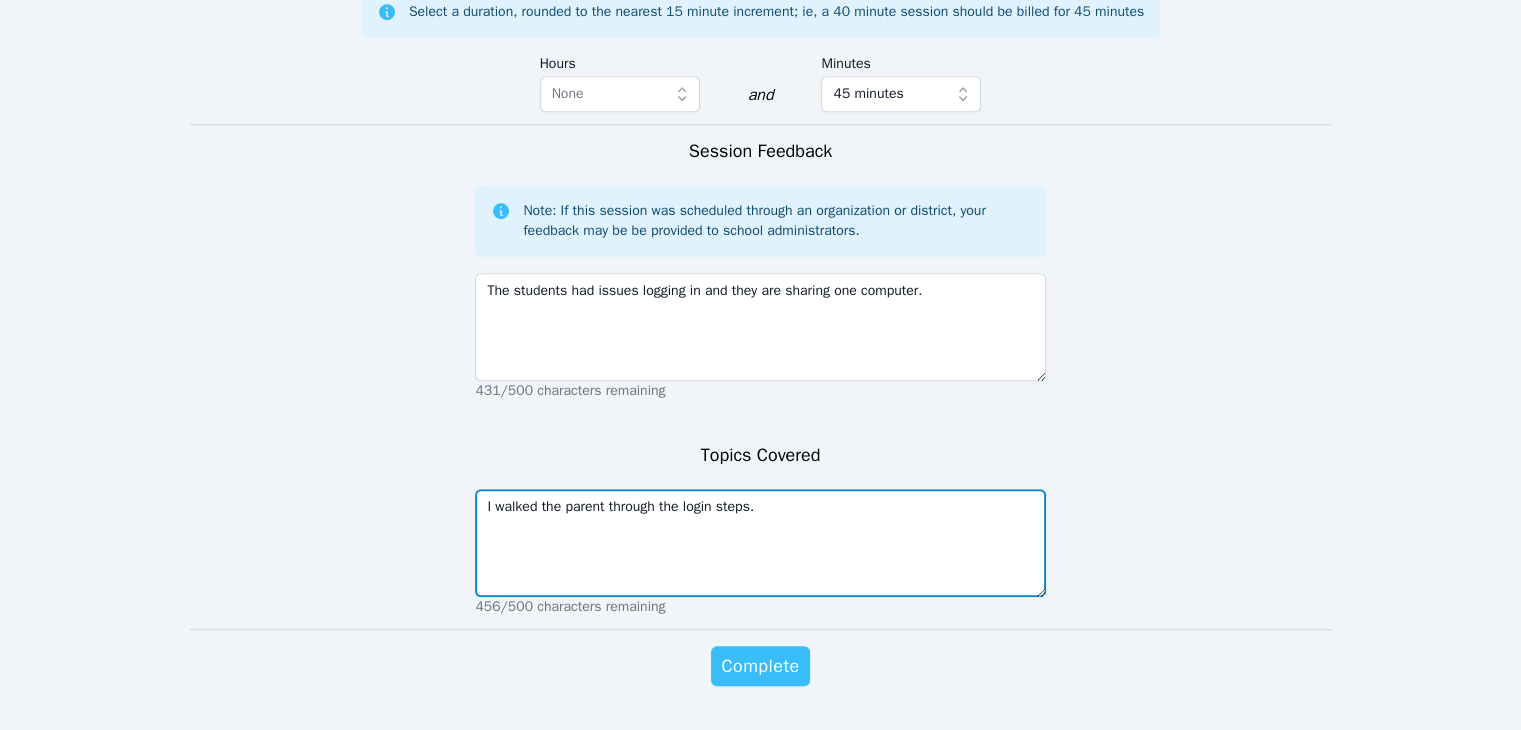 type on "I walked the parent through the login steps." 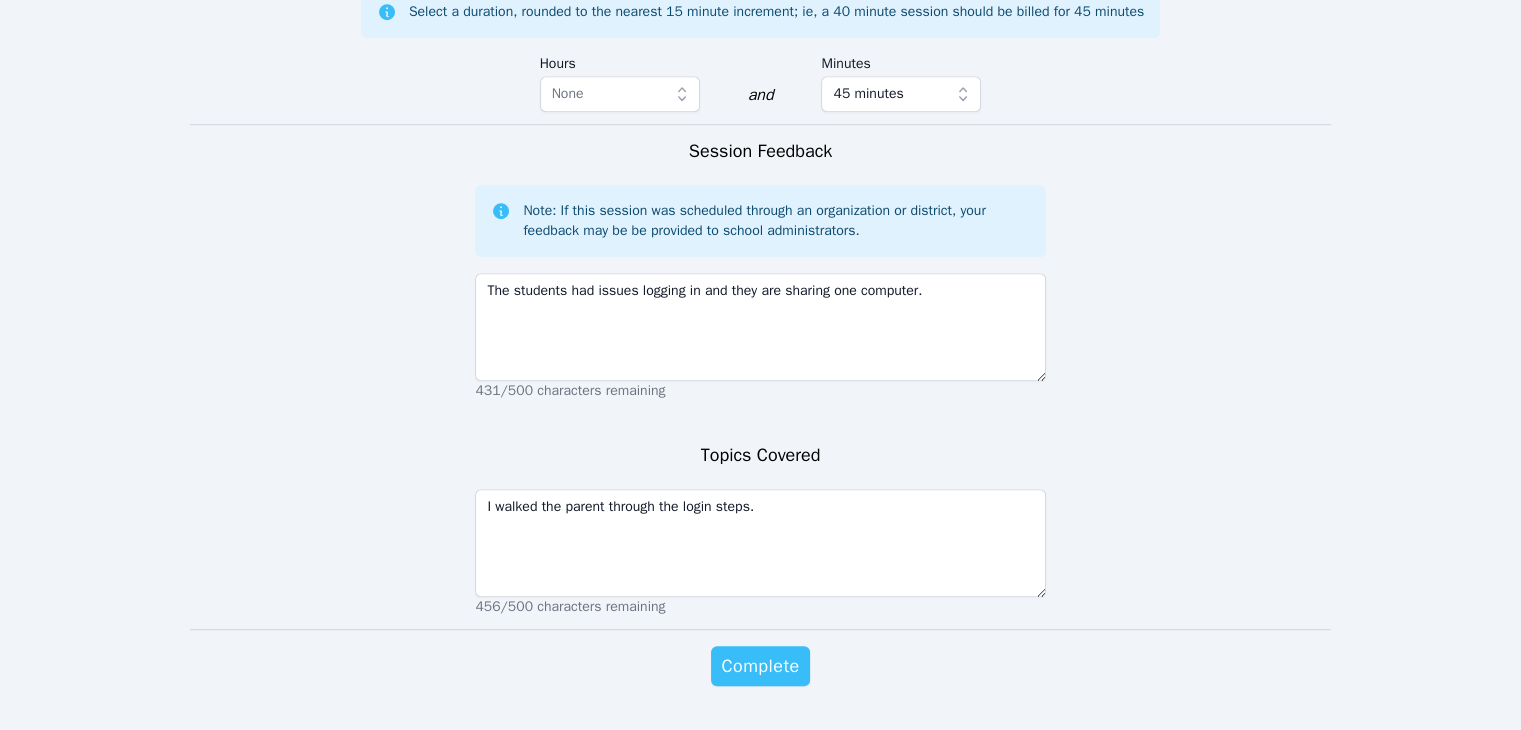 click on "Complete" at bounding box center (760, 666) 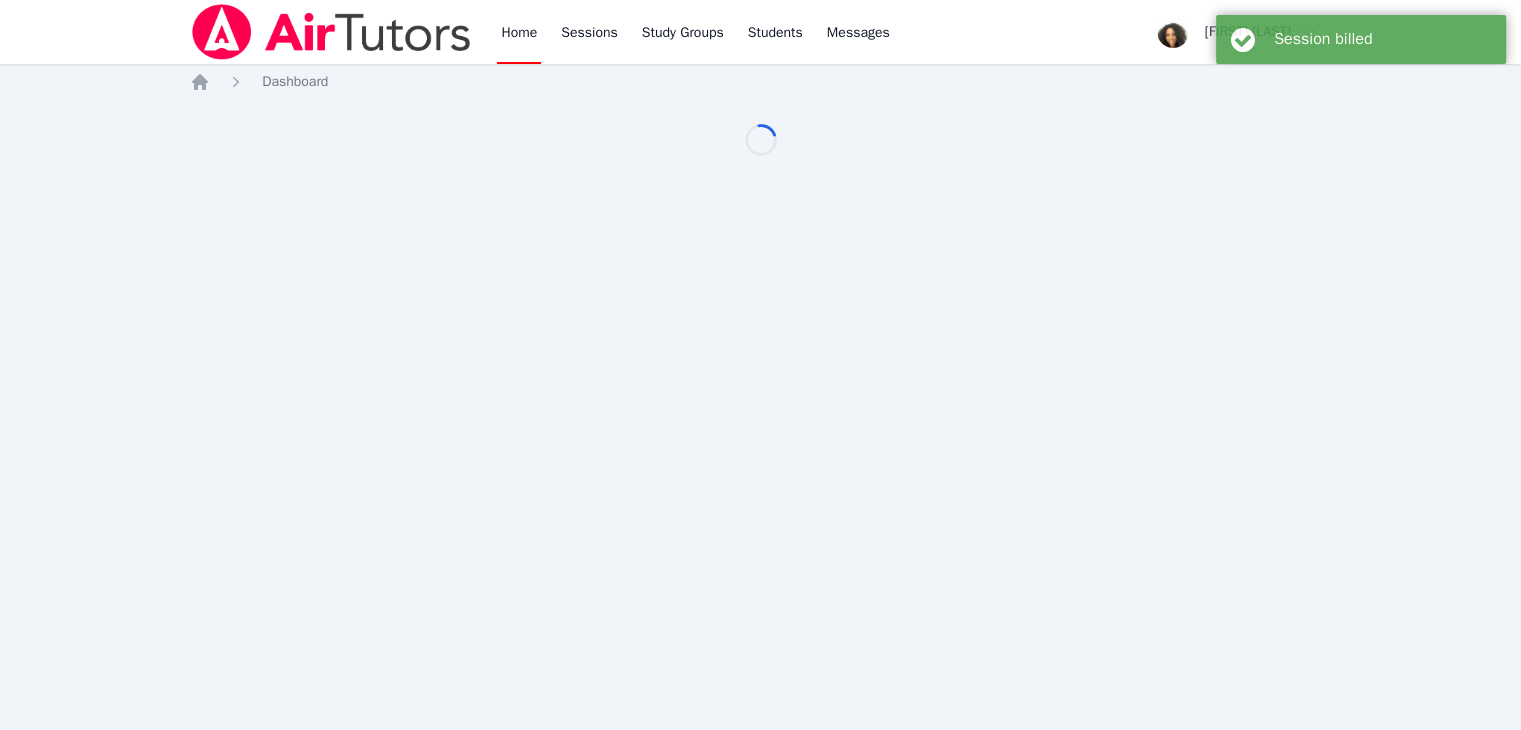 scroll, scrollTop: 0, scrollLeft: 0, axis: both 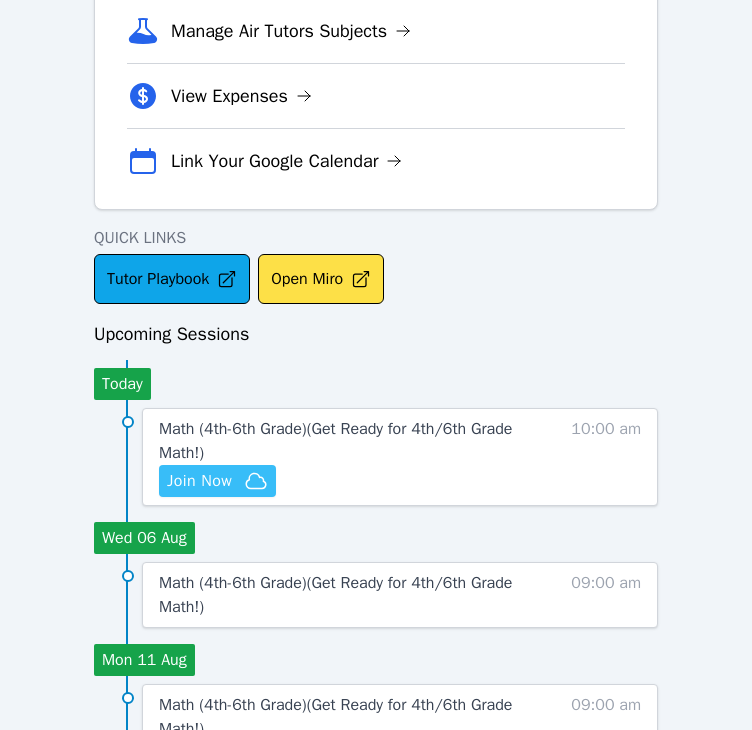 click on "Join Now" at bounding box center (217, 481) 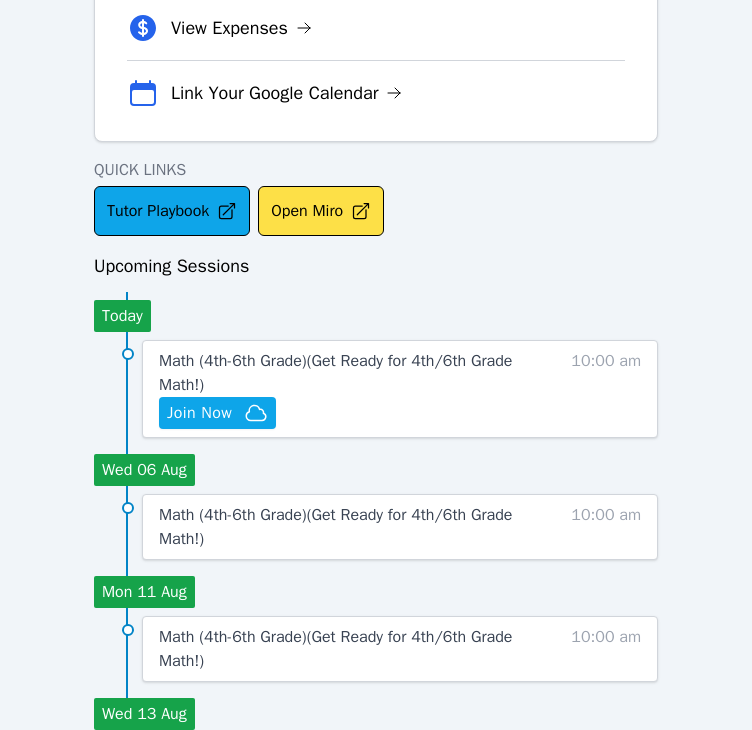scroll, scrollTop: 640, scrollLeft: 0, axis: vertical 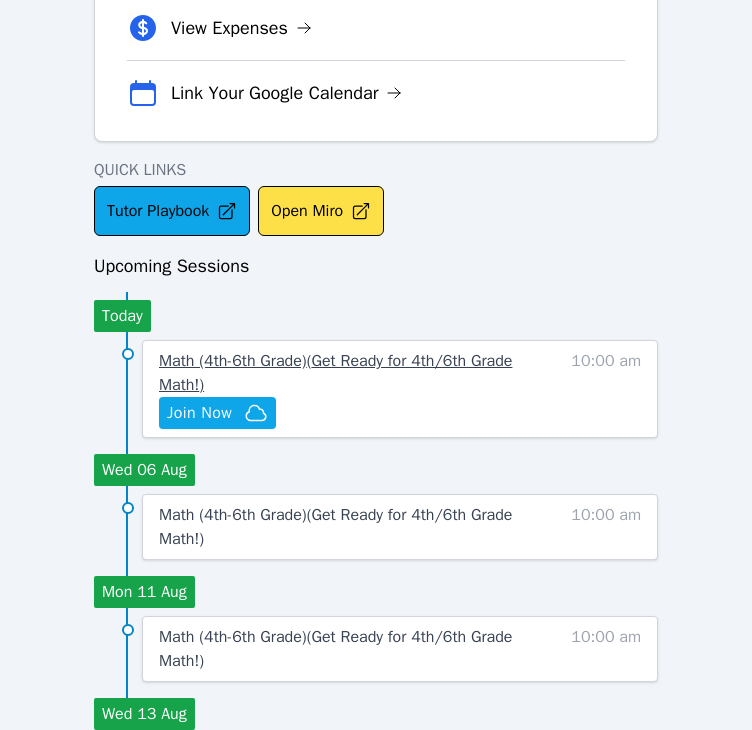 click on "Math (4th-6th Grade)  ( Get Ready for 4th/6th Grade Math! )" at bounding box center (335, 373) 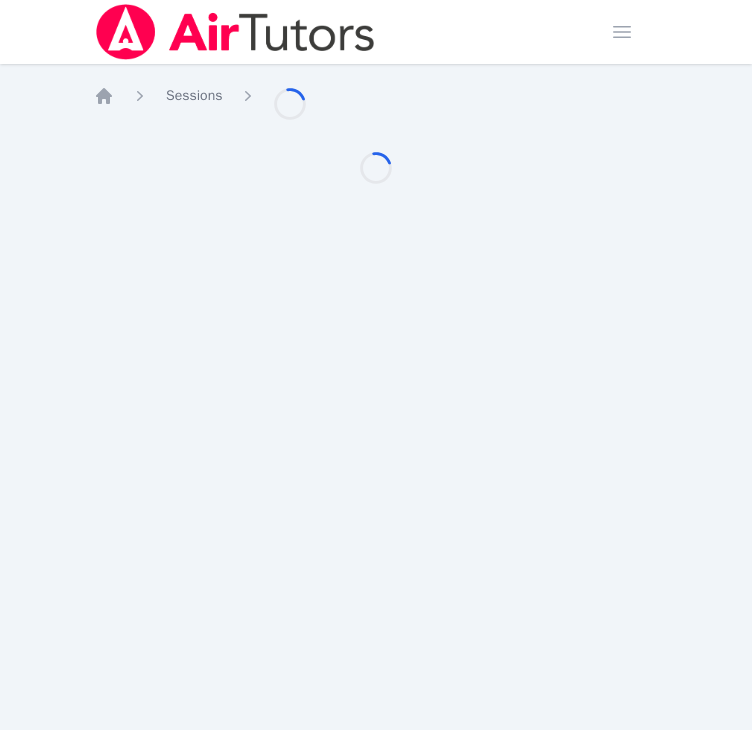 scroll, scrollTop: 0, scrollLeft: 0, axis: both 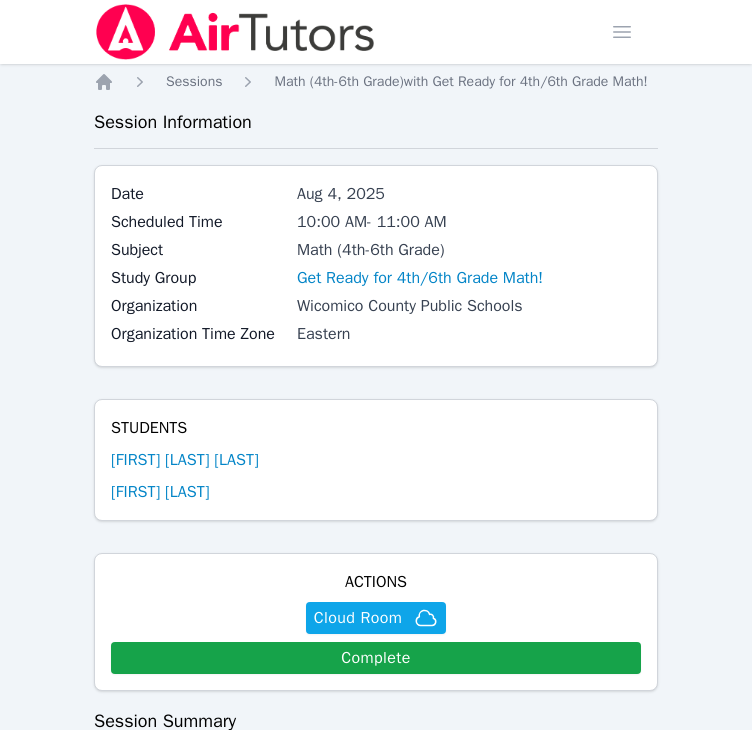click on "Students" at bounding box center (376, 428) 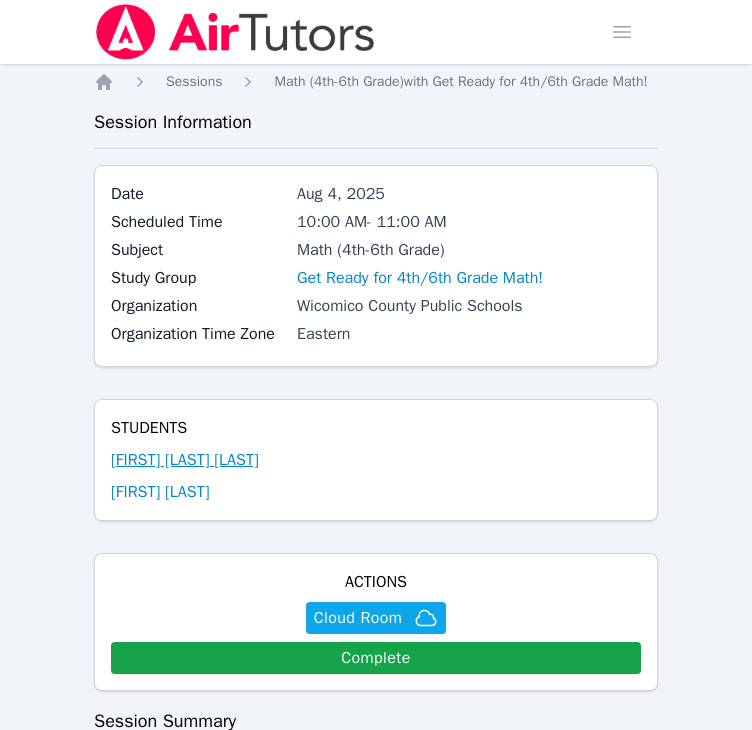 click on "[FIRST] [LAST] [LAST]" at bounding box center (185, 460) 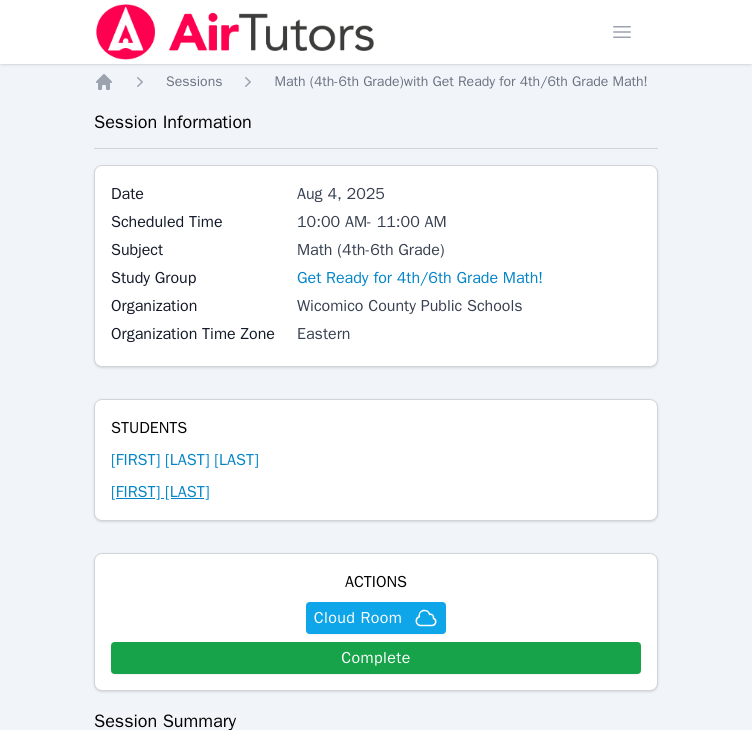 click on "[FIRST] [LAST]" at bounding box center [160, 492] 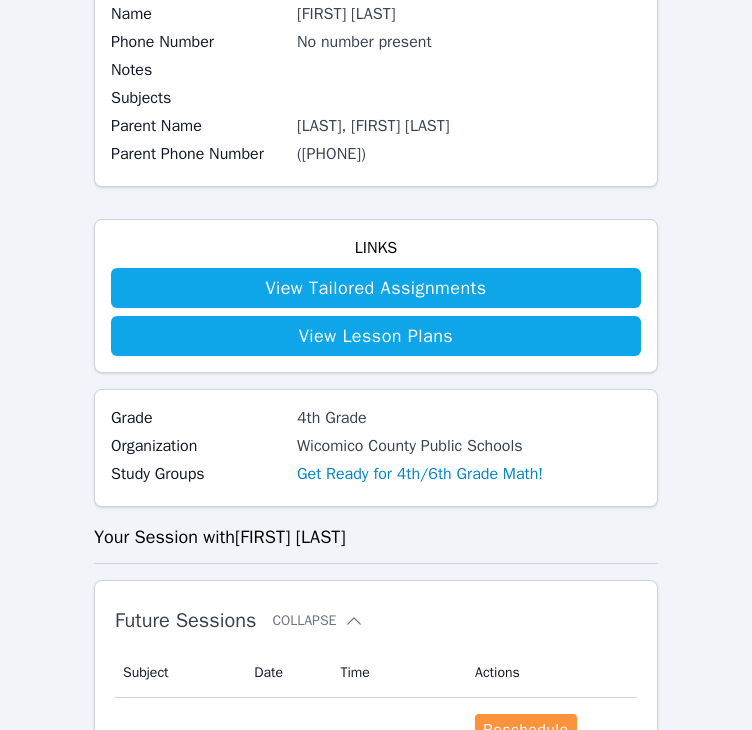 scroll, scrollTop: 0, scrollLeft: 0, axis: both 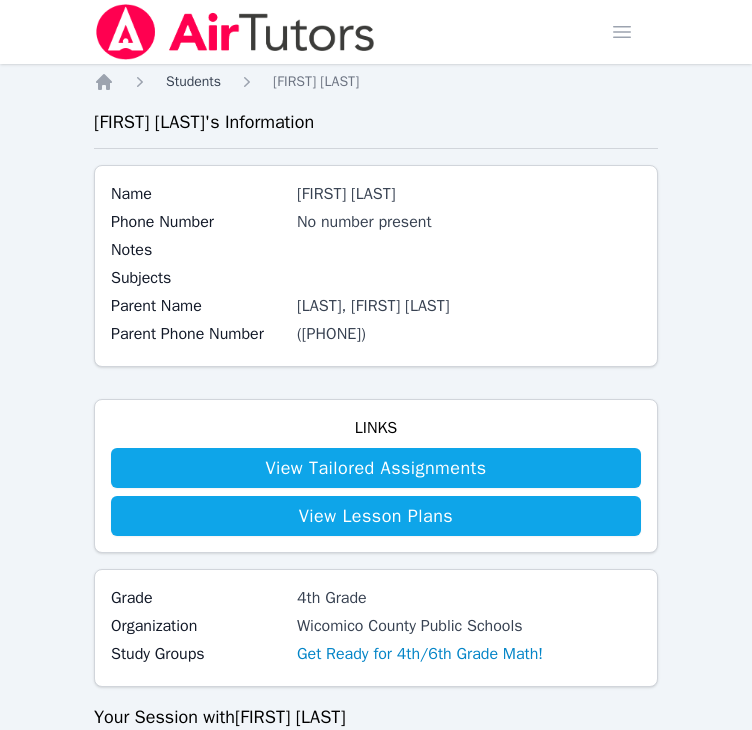 click on "Students" at bounding box center (193, 81) 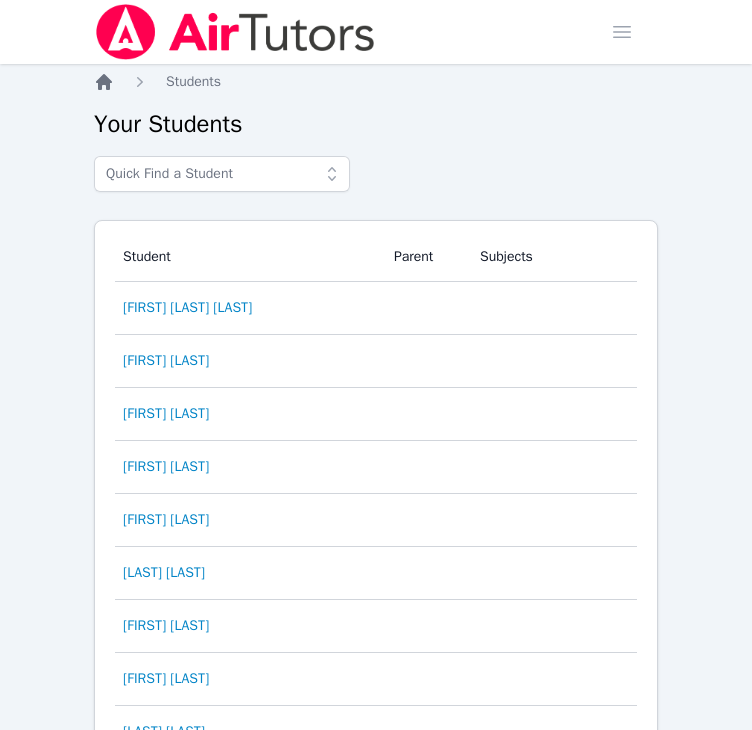click 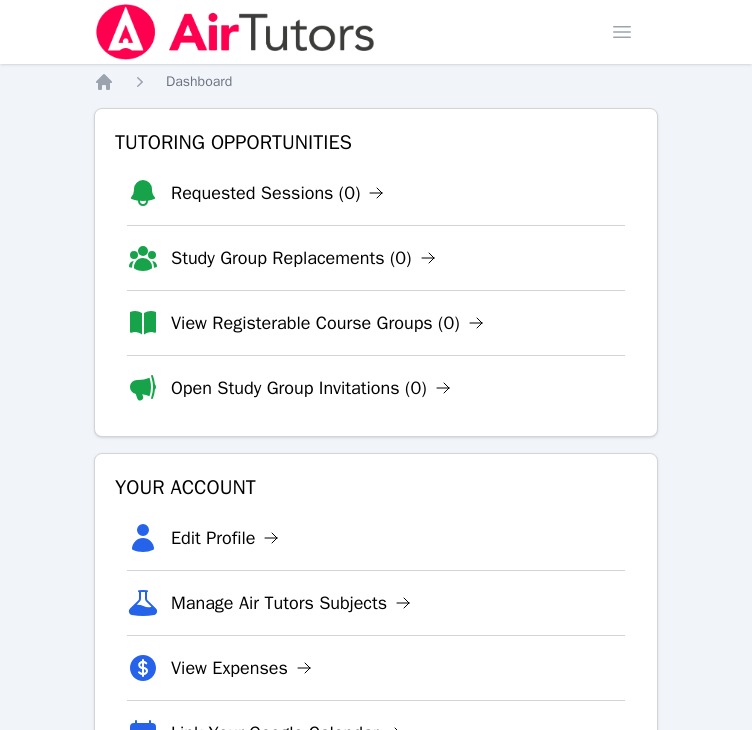 click on "Home Sessions Study Groups Students Messages Open user menu [FIRST] [LAST] Open main menu Home Dashboard Tutoring Opportunities Requested Sessions (0)   Study Group Replacements (0)   View Registerable Course Groups (0)   Open Study Group Invitations (0)   Your Account Edit Profile   Manage Air Tutors Subjects   View Expenses   Link Your Google Calendar   Quick Links Tutor Playbook Open Miro Upcoming Sessions Today Math (4th-6th Grade)  ( Get Ready for 4th/6th Grade Math! ) Hidden Join Now 10:00 am Wed 06 Aug Math (4th-6th Grade)  ( Get Ready for 4th/6th Grade Math! ) 10:00 am Mon 11 Aug Math (4th-6th Grade)  ( Get Ready for 4th/6th Grade Math! ) 10:00 am Wed 13 Aug Math (4th-6th Grade)  ( Get Ready for 4th/6th Grade Math! ) 10:00 am Mon 18 Aug Math (4th-6th Grade)  ( Get Ready for 4th/6th Grade Math! ) 10:00 am Wed 20 Aug Math (4th-6th Grade)  ( Get Ready for 4th/6th Grade Math! ) 10:00 am Mon 25 Aug Math (4th-6th Grade)  ( Get Ready for 4th/6th Grade Math! ) 10:00 am Wed 27 Aug Math (4th-6th Grade)  ( )" at bounding box center (376, 990) 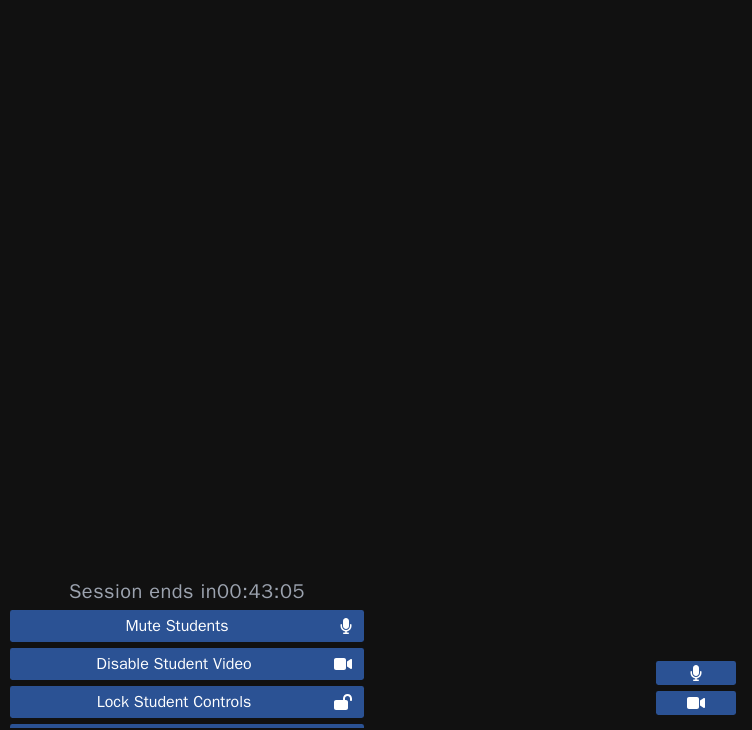 scroll, scrollTop: 54, scrollLeft: 0, axis: vertical 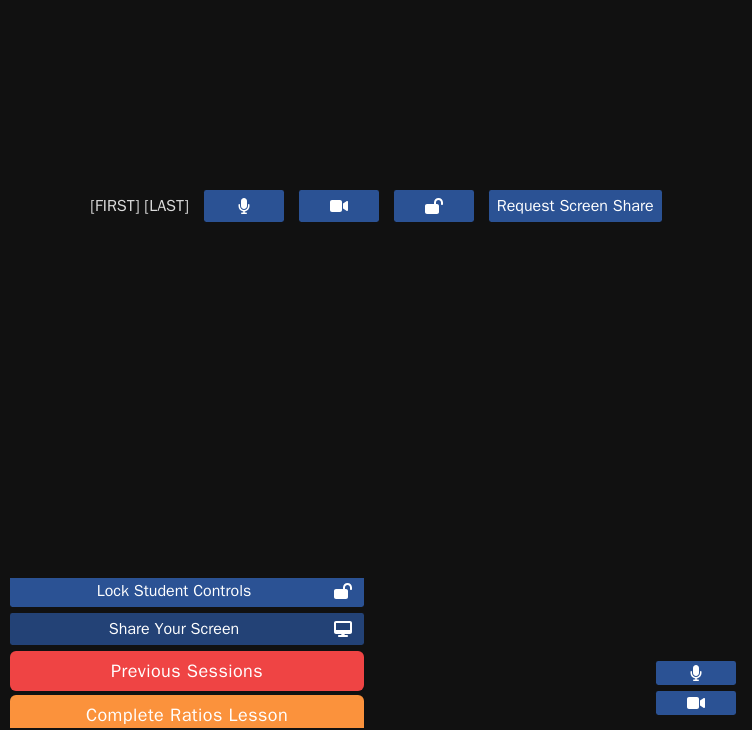 click on "Share Your Screen" at bounding box center [174, 629] 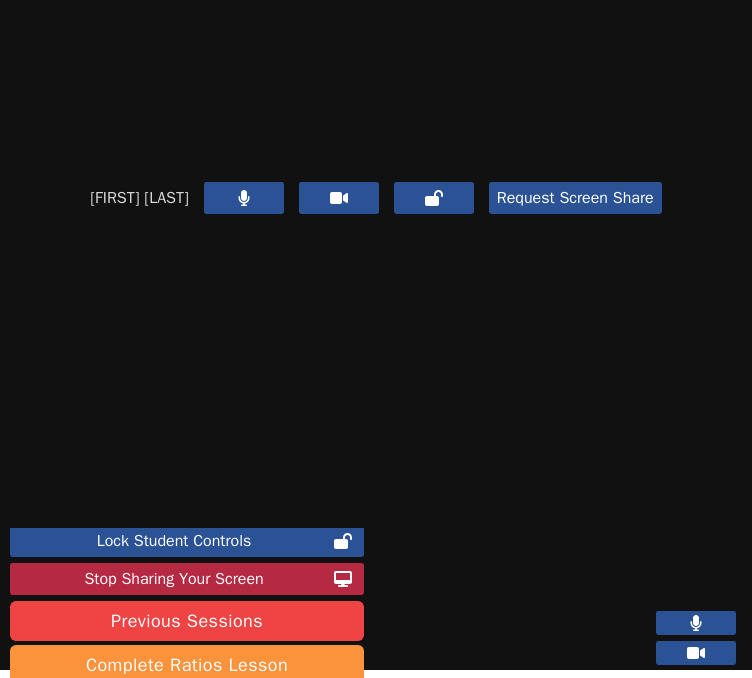 scroll, scrollTop: 64, scrollLeft: 0, axis: vertical 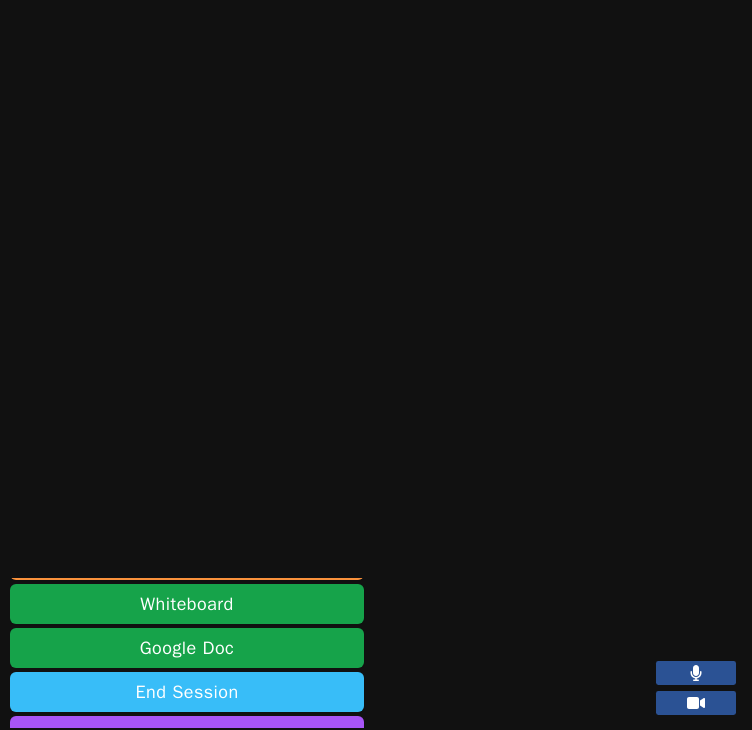 click on "End Session" at bounding box center [187, 692] 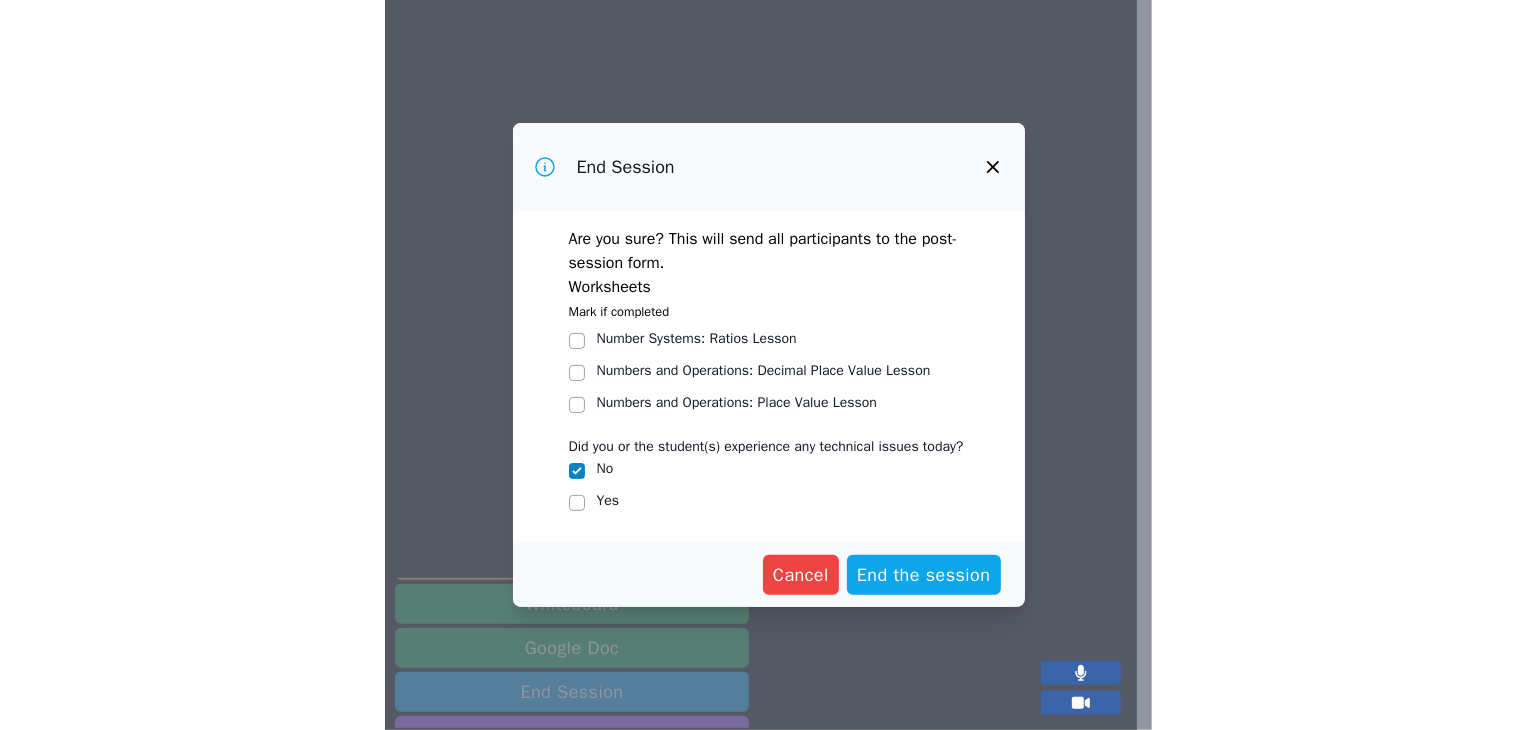 scroll, scrollTop: 0, scrollLeft: 0, axis: both 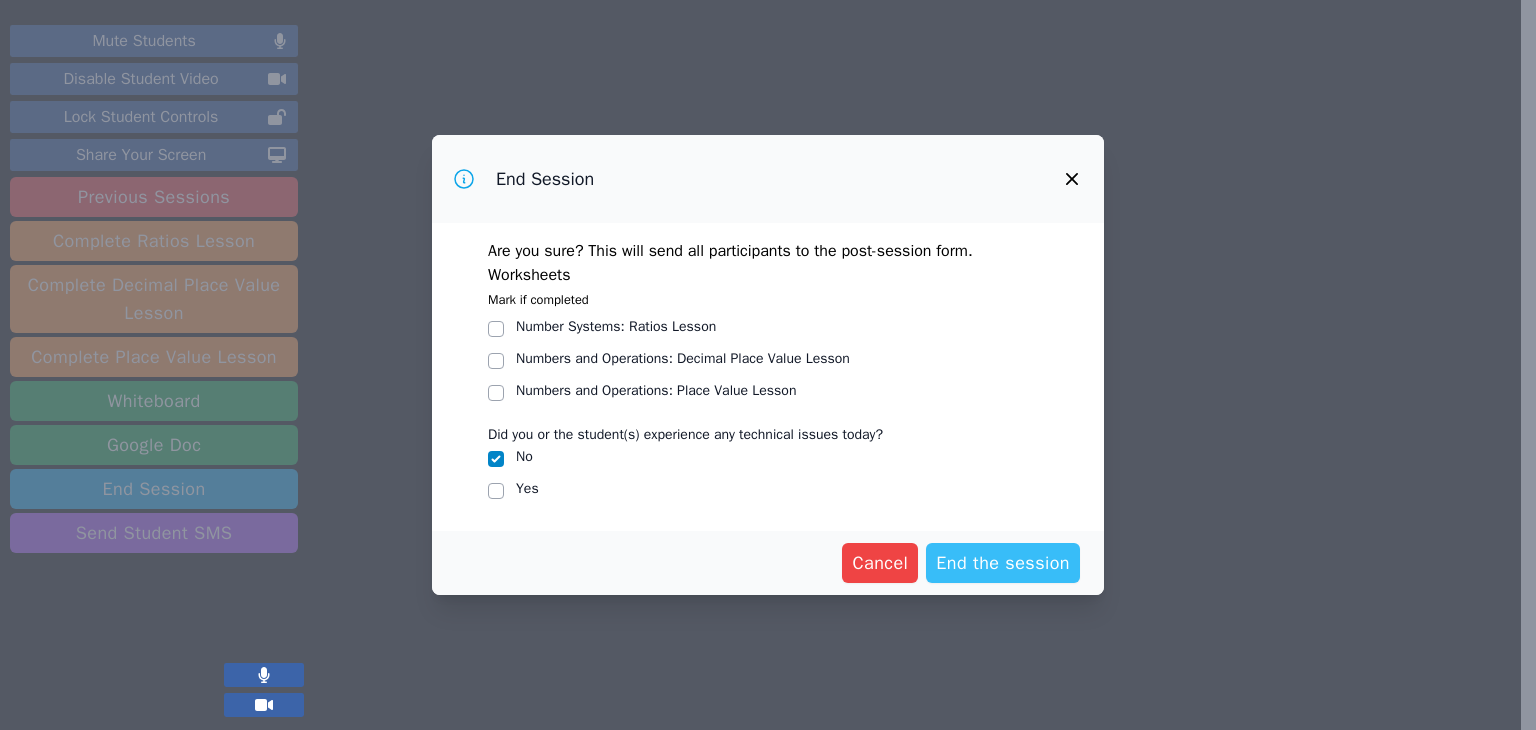 click on "End the session" at bounding box center [1003, 563] 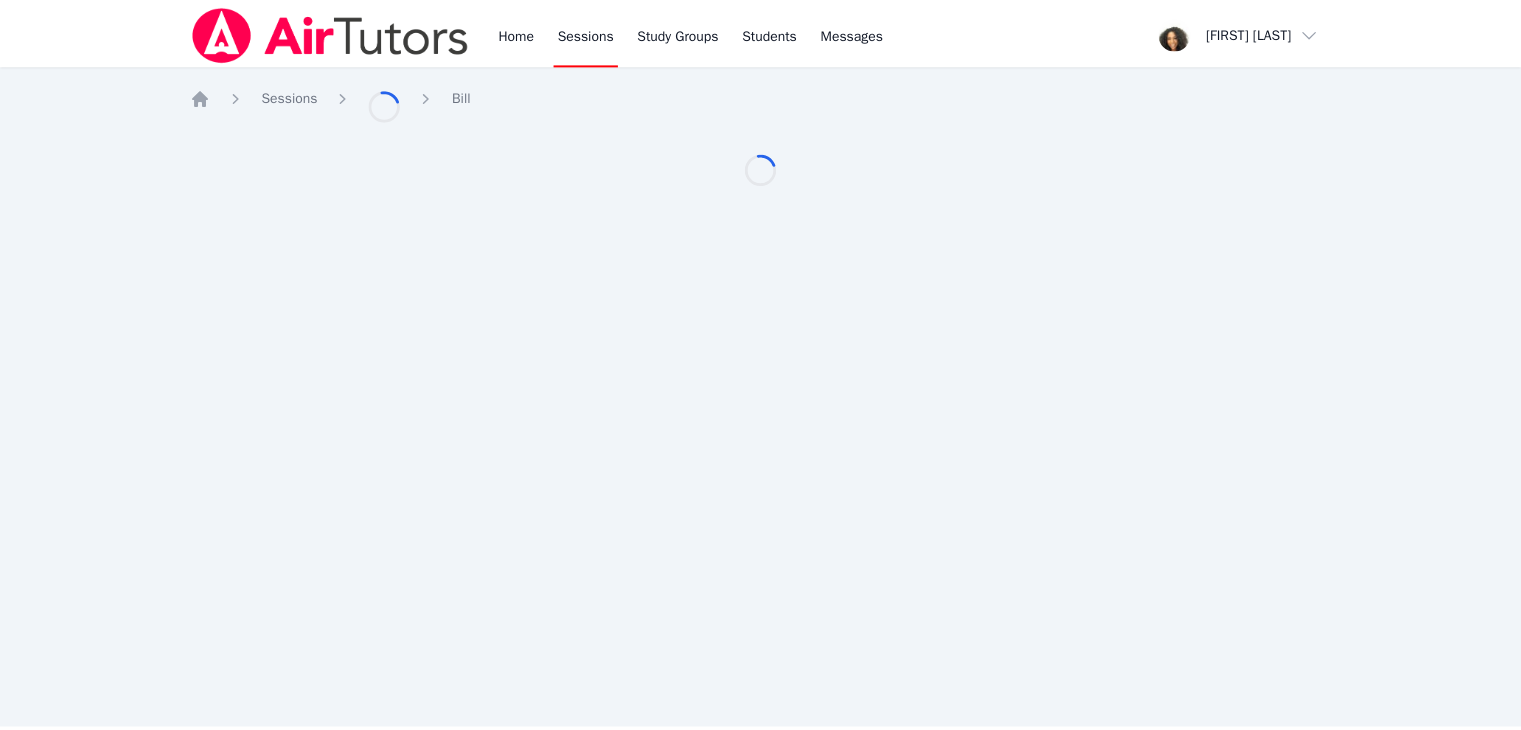 scroll, scrollTop: 0, scrollLeft: 0, axis: both 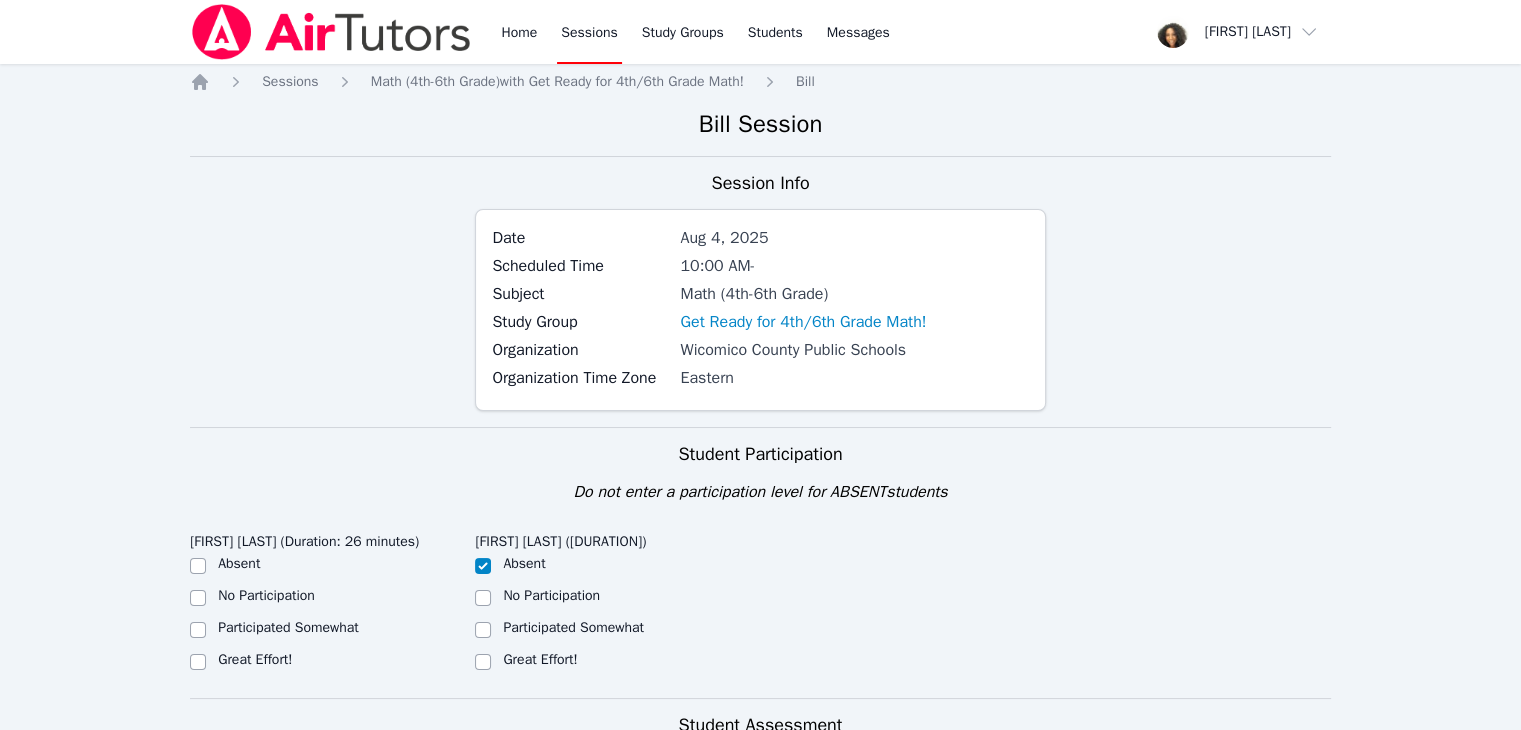 click on "Great Effort!" at bounding box center (540, 659) 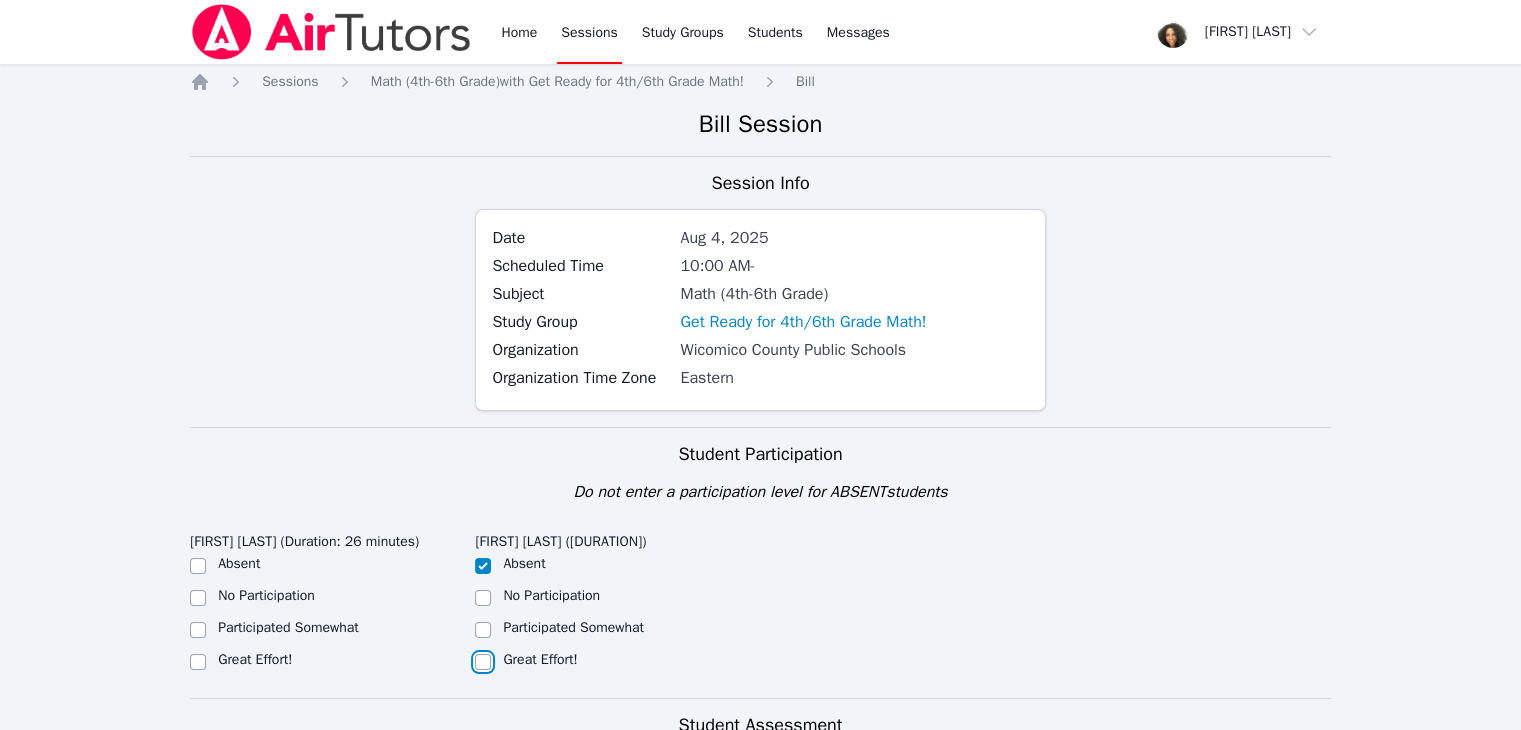 click on "Great Effort!" at bounding box center (483, 662) 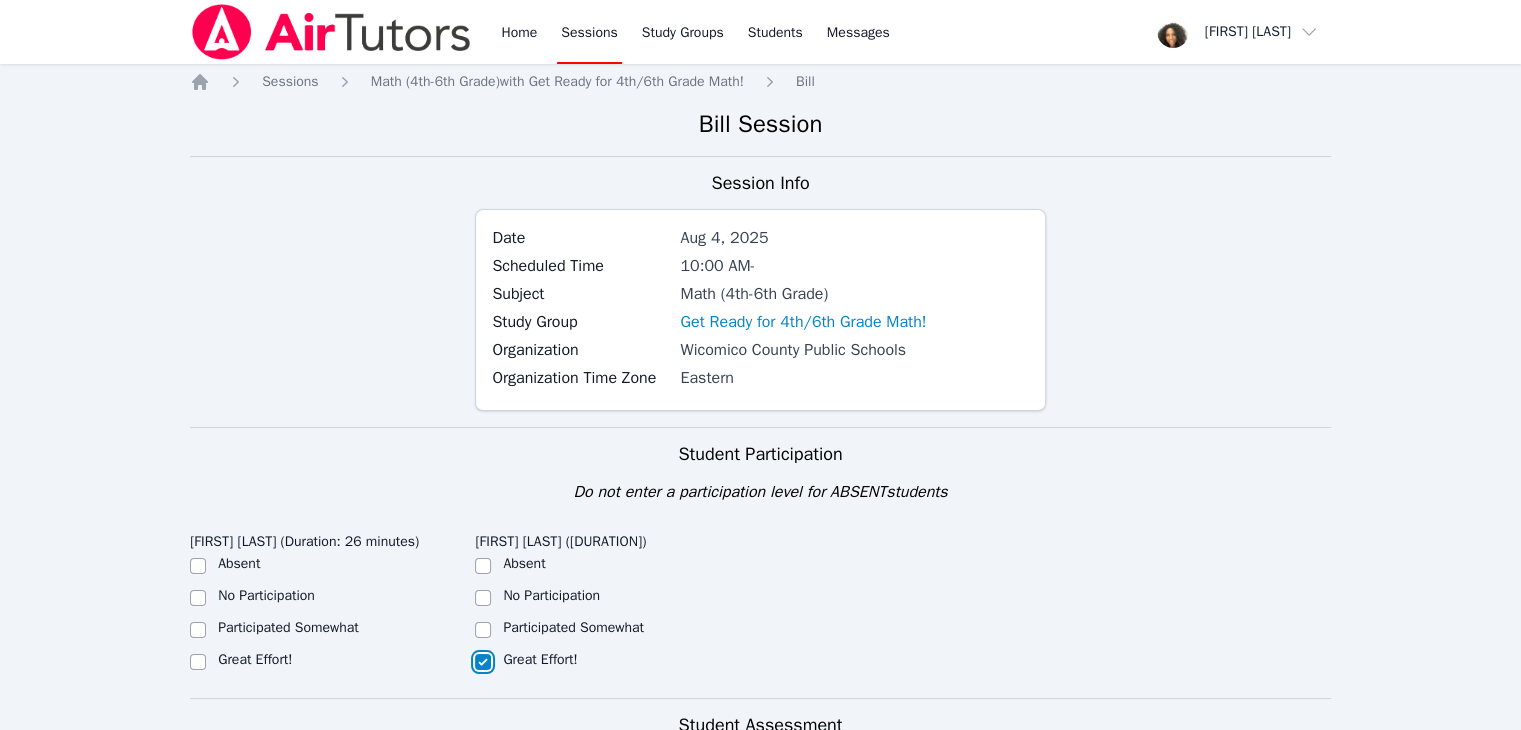 checkbox on "true" 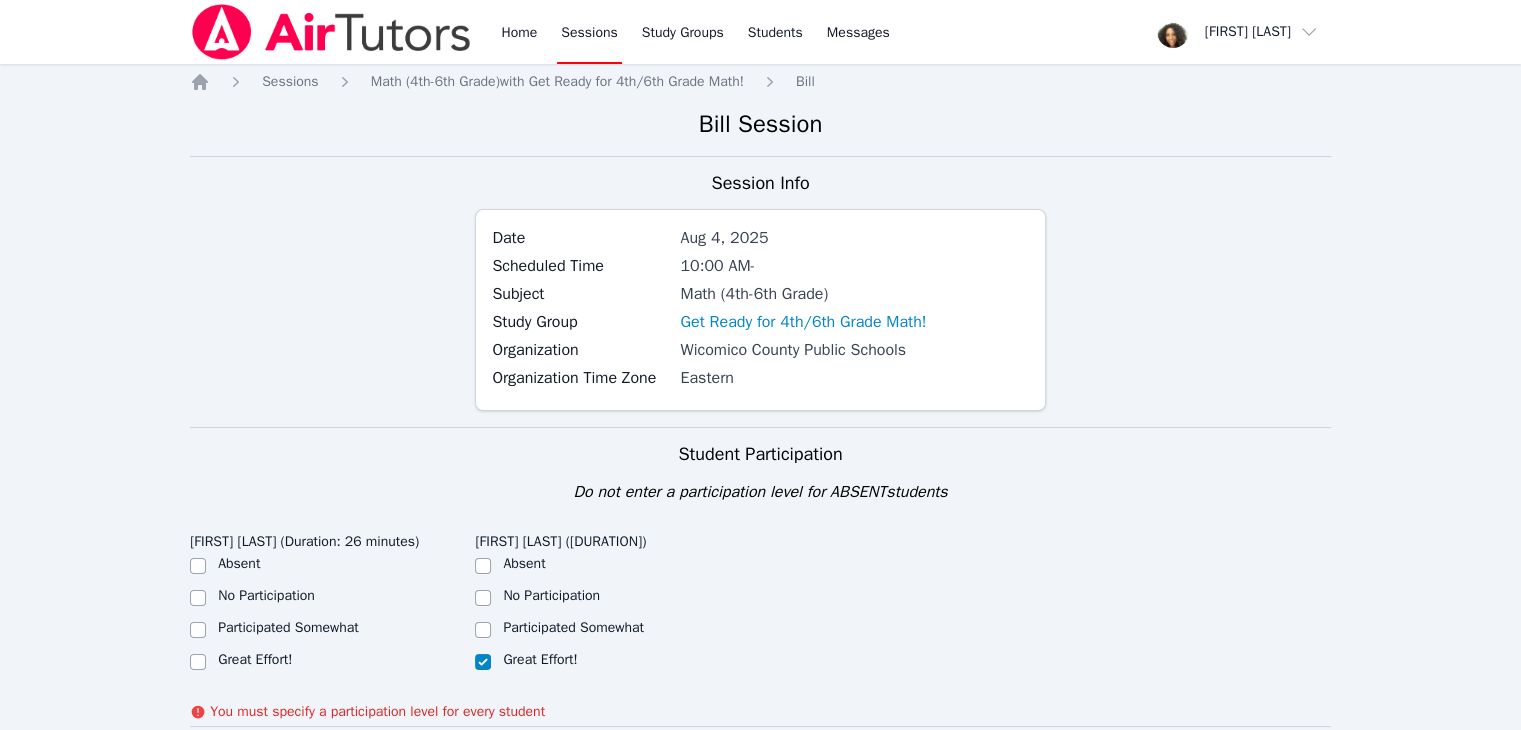 click on "Great Effort!" at bounding box center (255, 659) 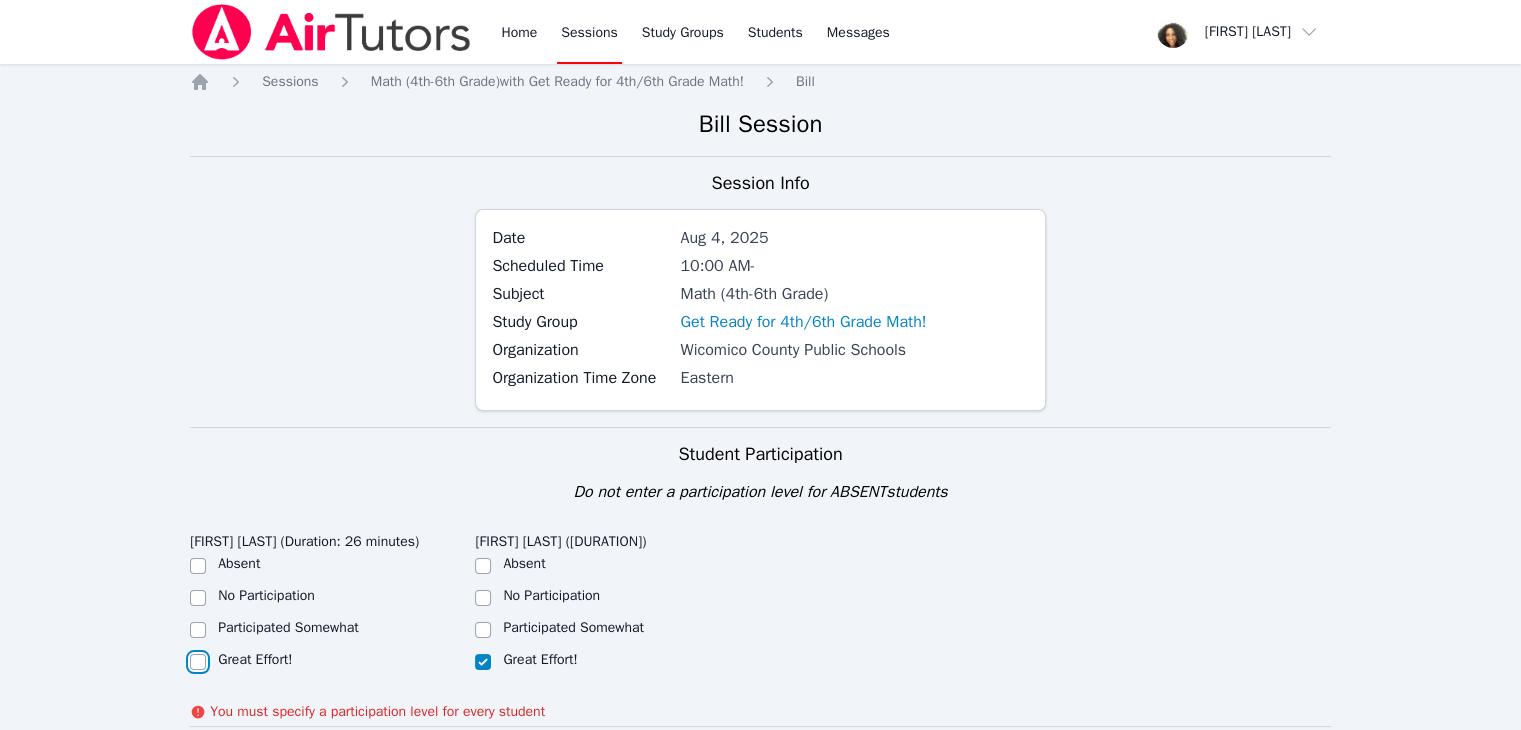 click on "Great Effort!" at bounding box center (198, 662) 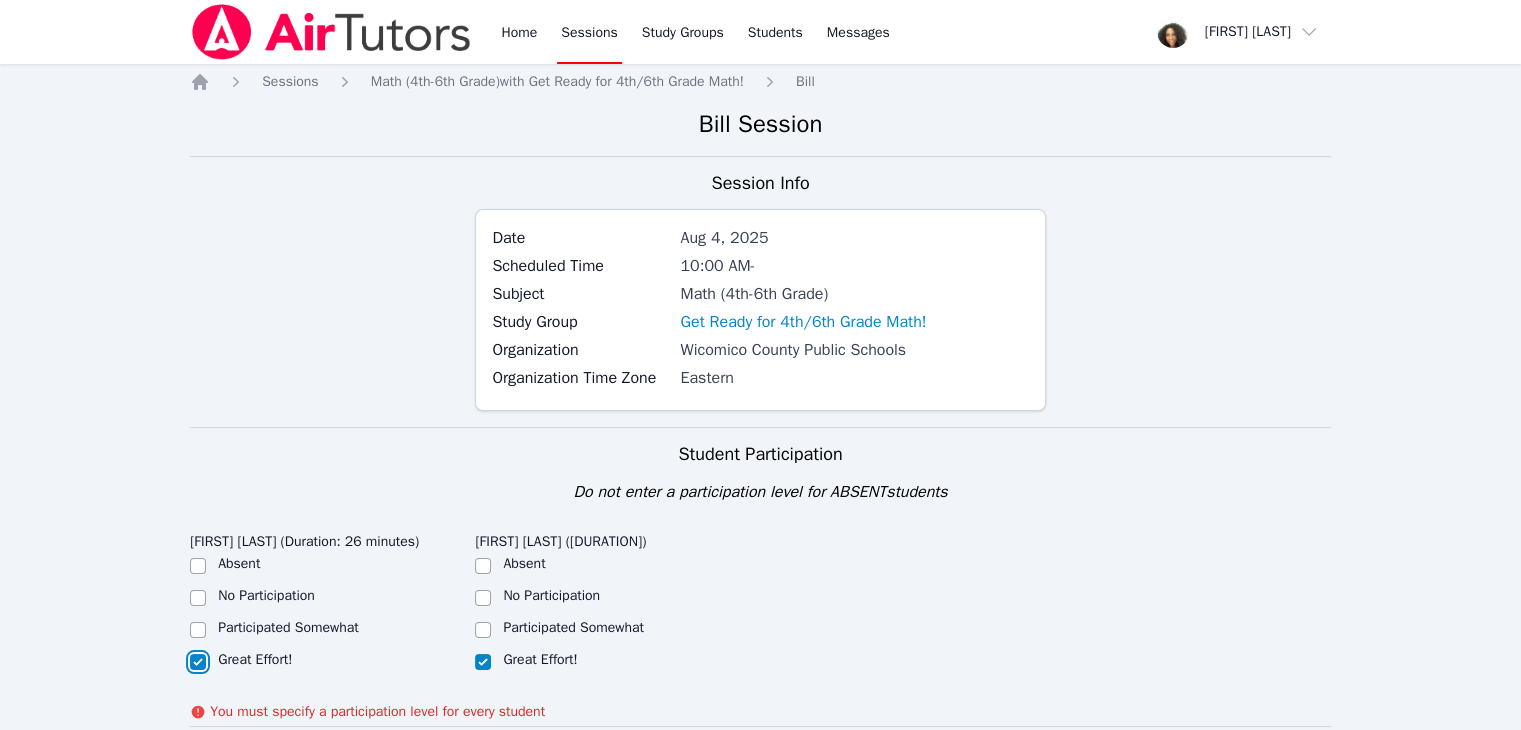 checkbox on "true" 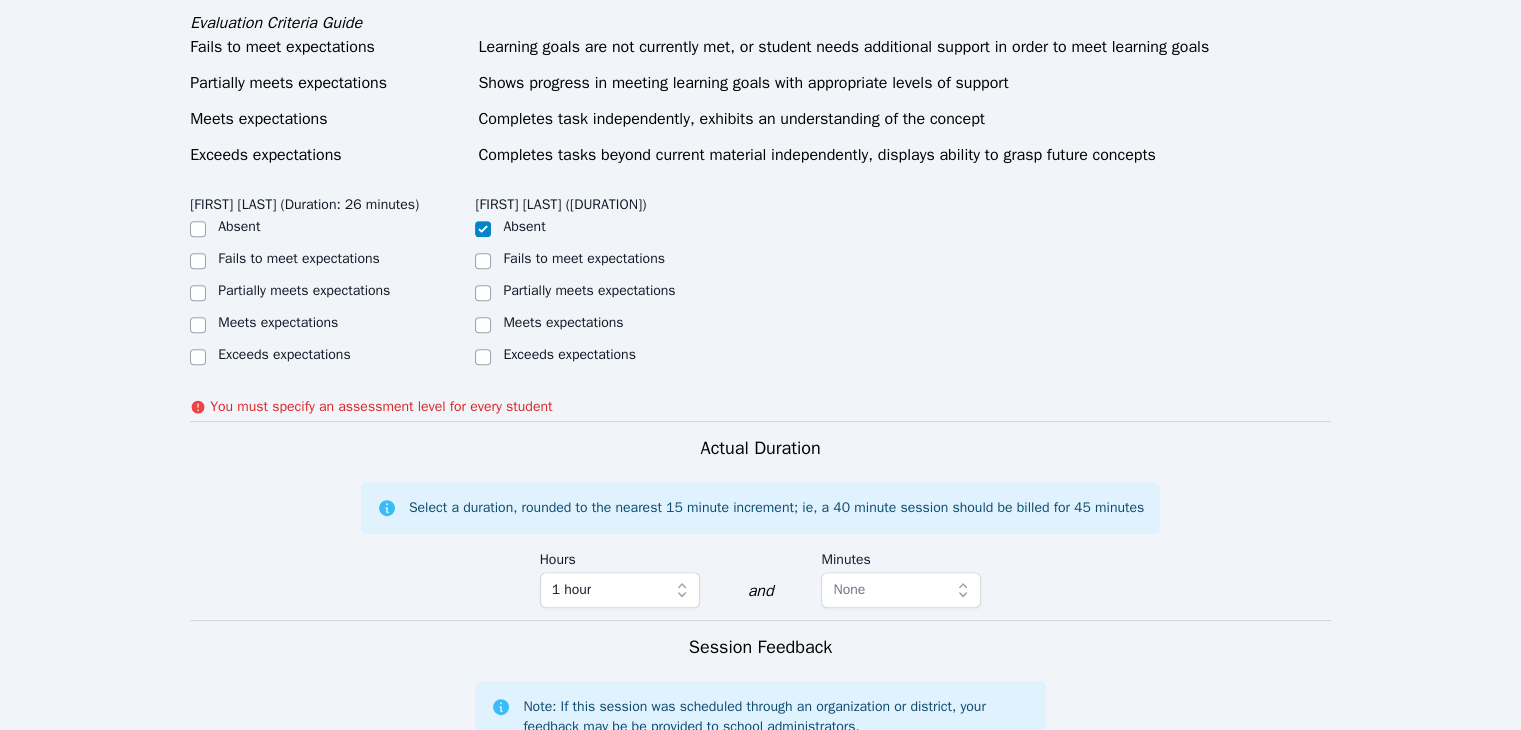 scroll, scrollTop: 743, scrollLeft: 0, axis: vertical 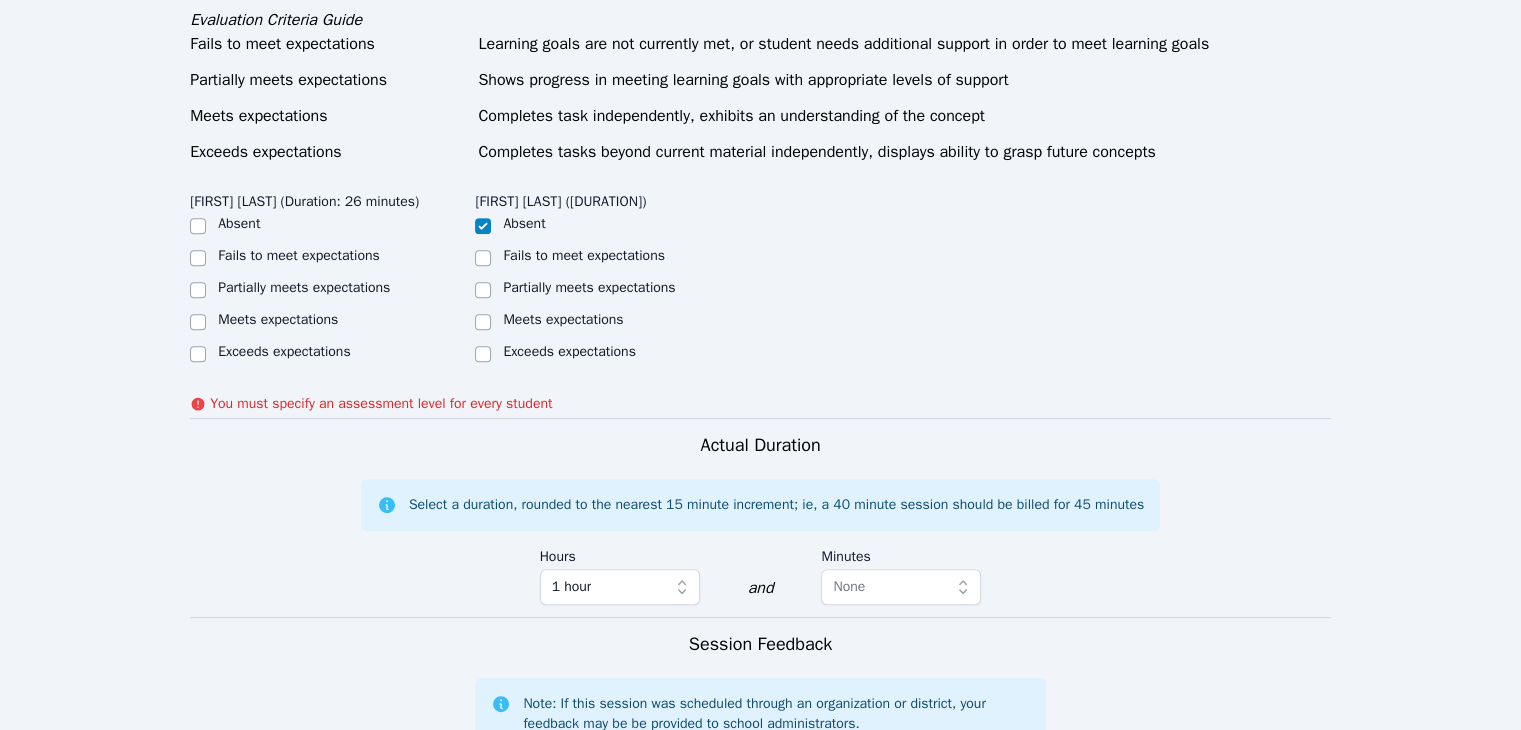 click on "Partially meets expectations" at bounding box center (304, 287) 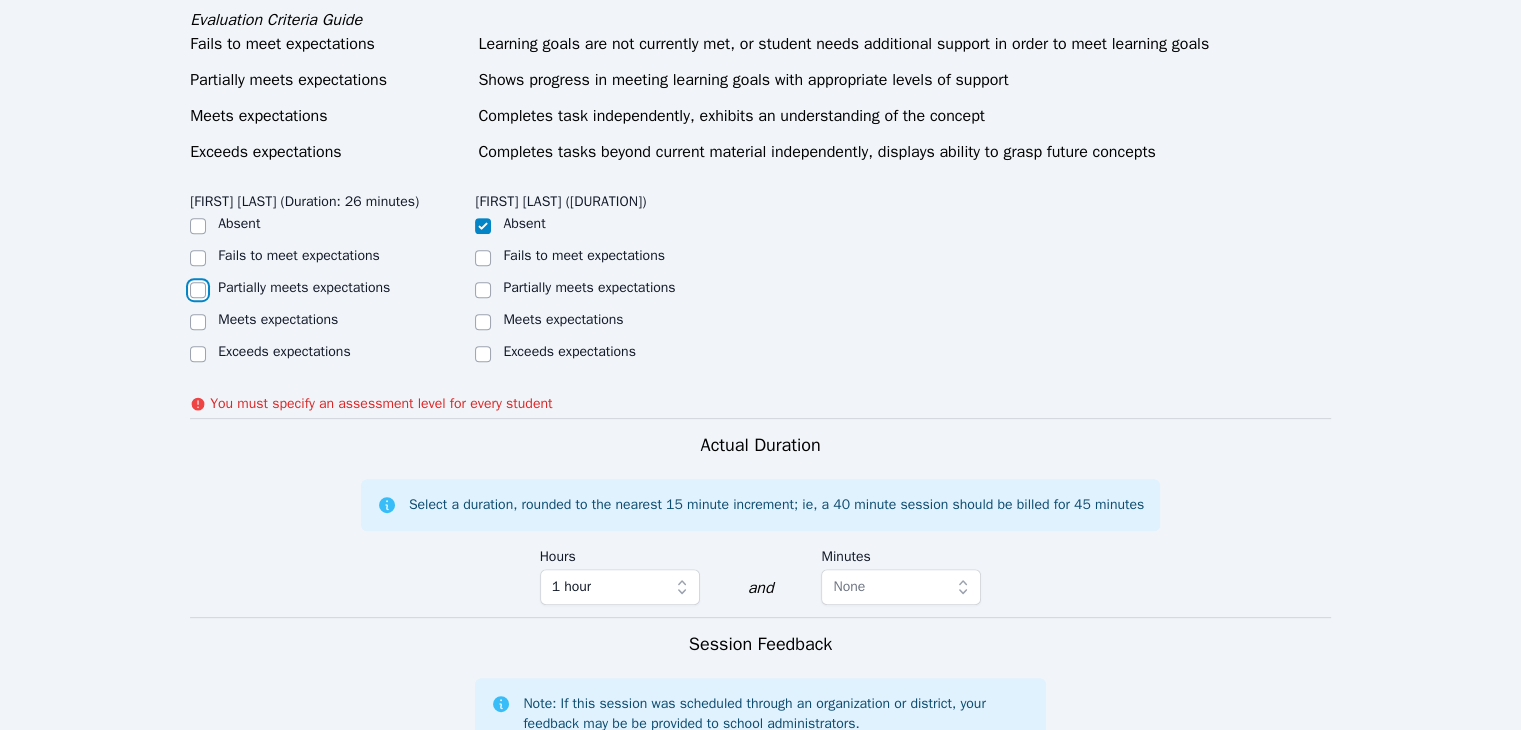 click on "Partially meets expectations" at bounding box center [198, 290] 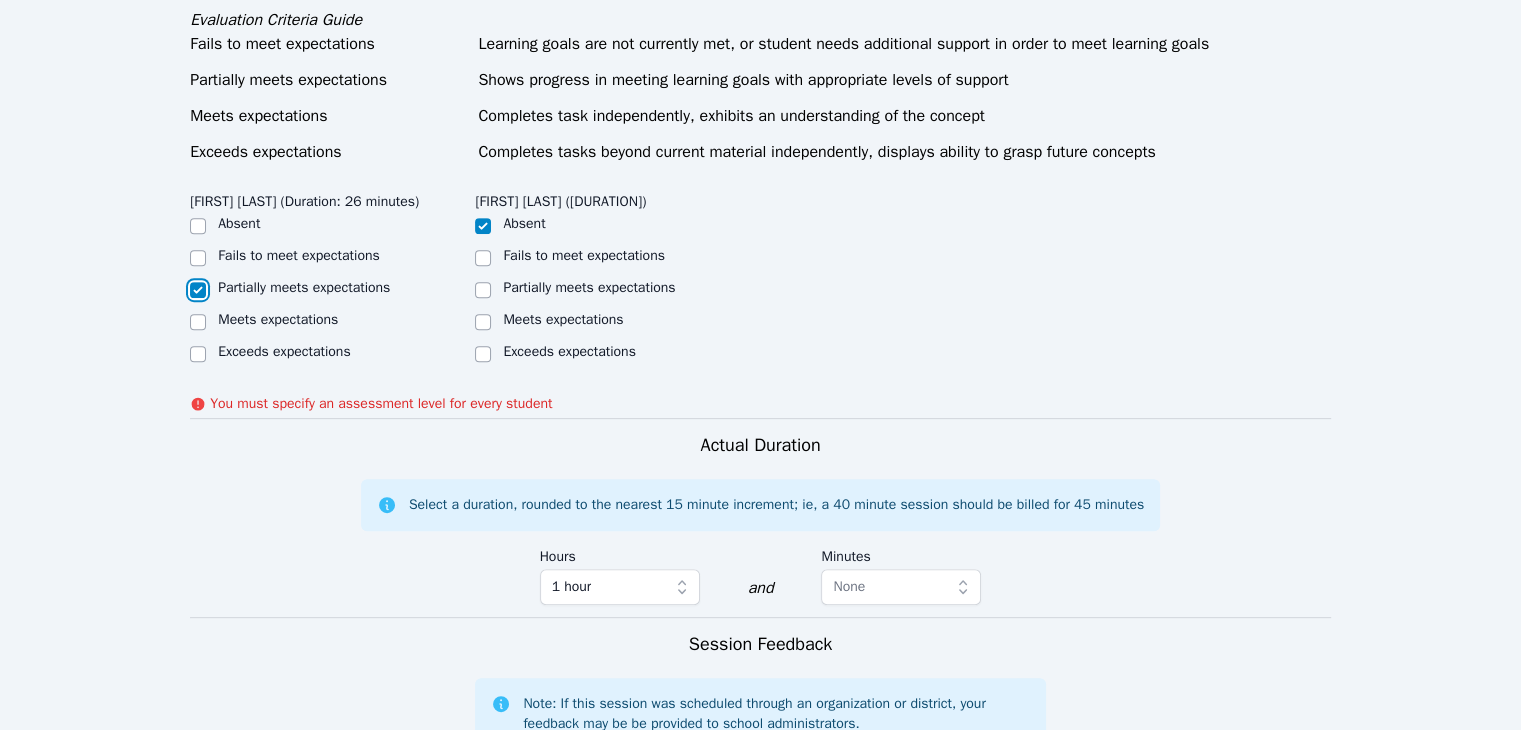 checkbox on "true" 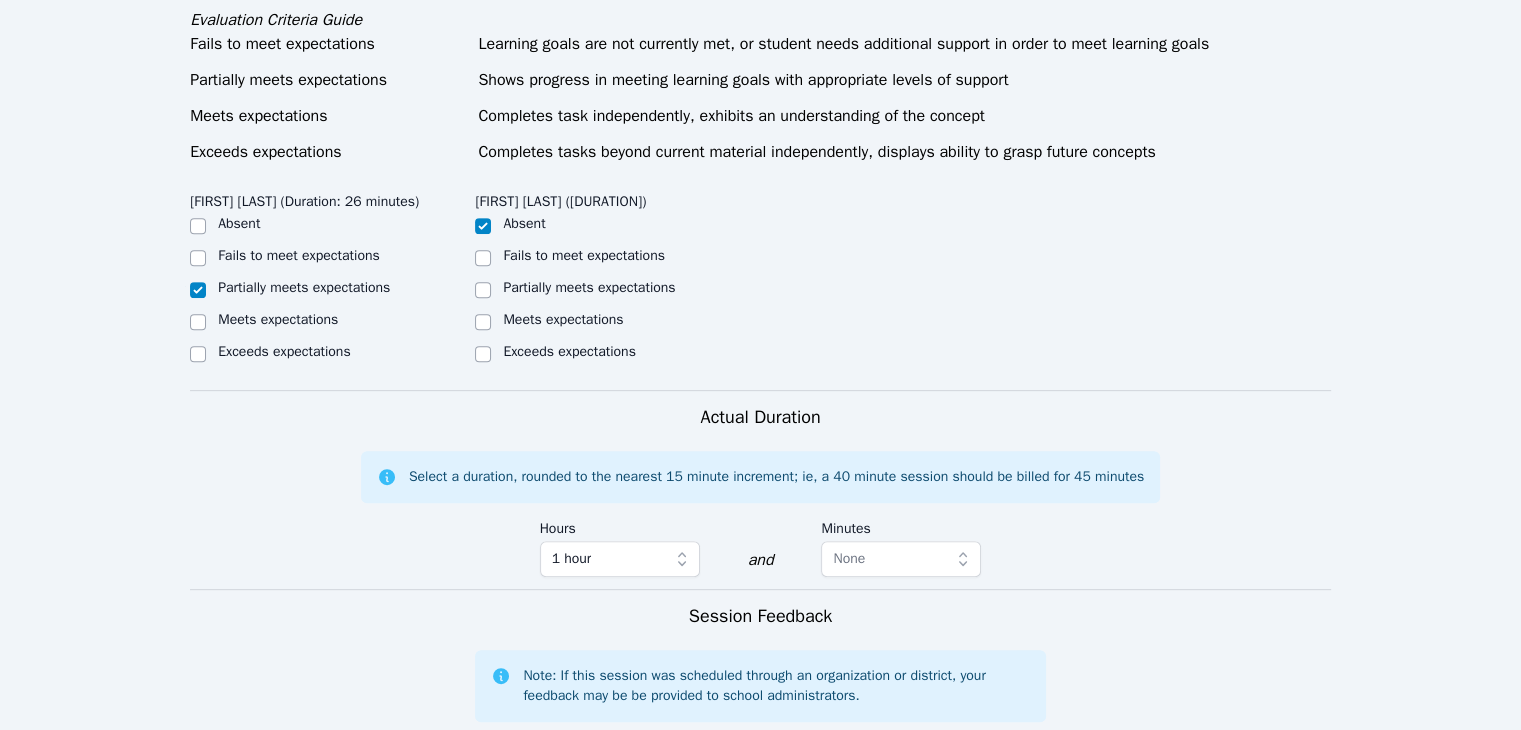 click on "Partially meets expectations" at bounding box center [589, 287] 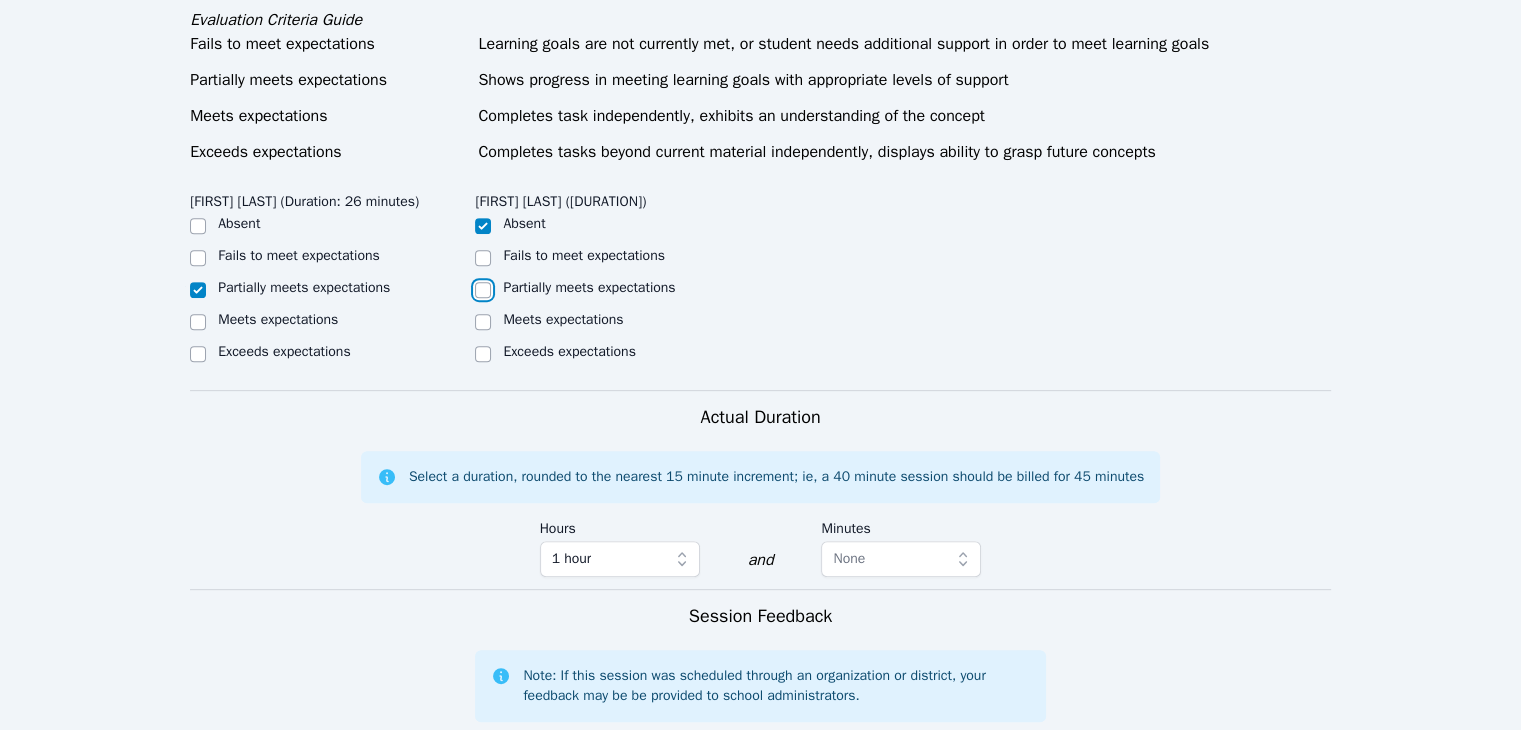 click on "Partially meets expectations" at bounding box center [483, 290] 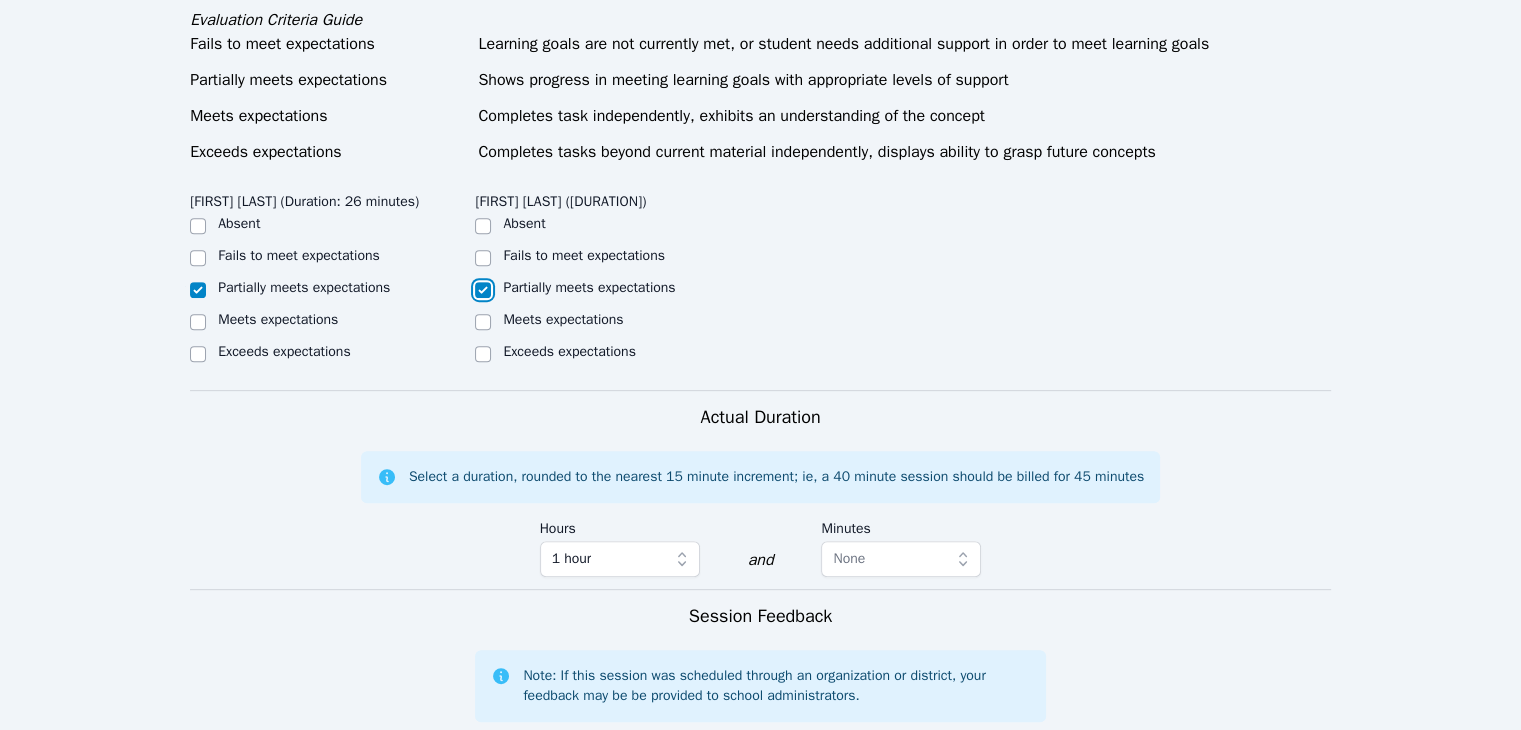 checkbox on "true" 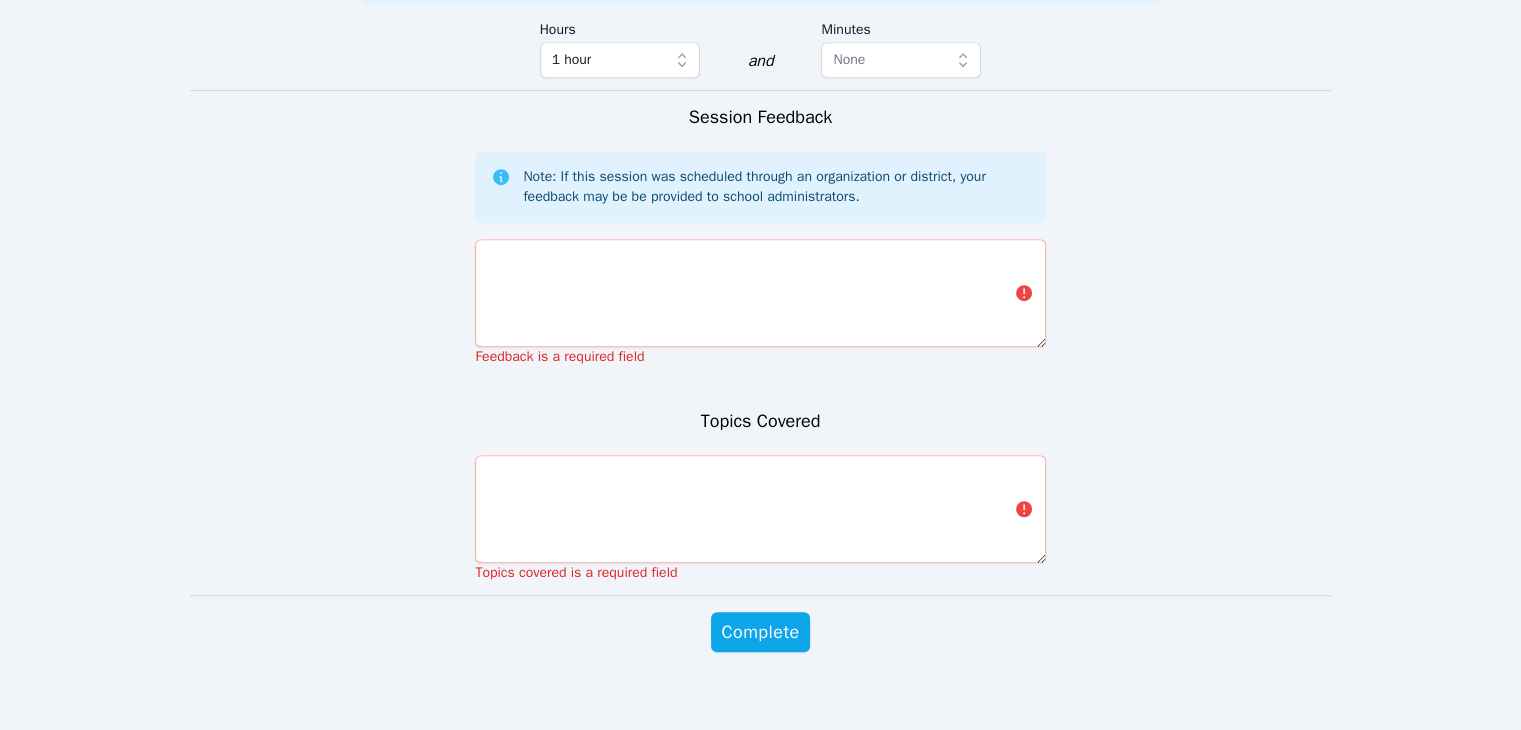 scroll, scrollTop: 1259, scrollLeft: 0, axis: vertical 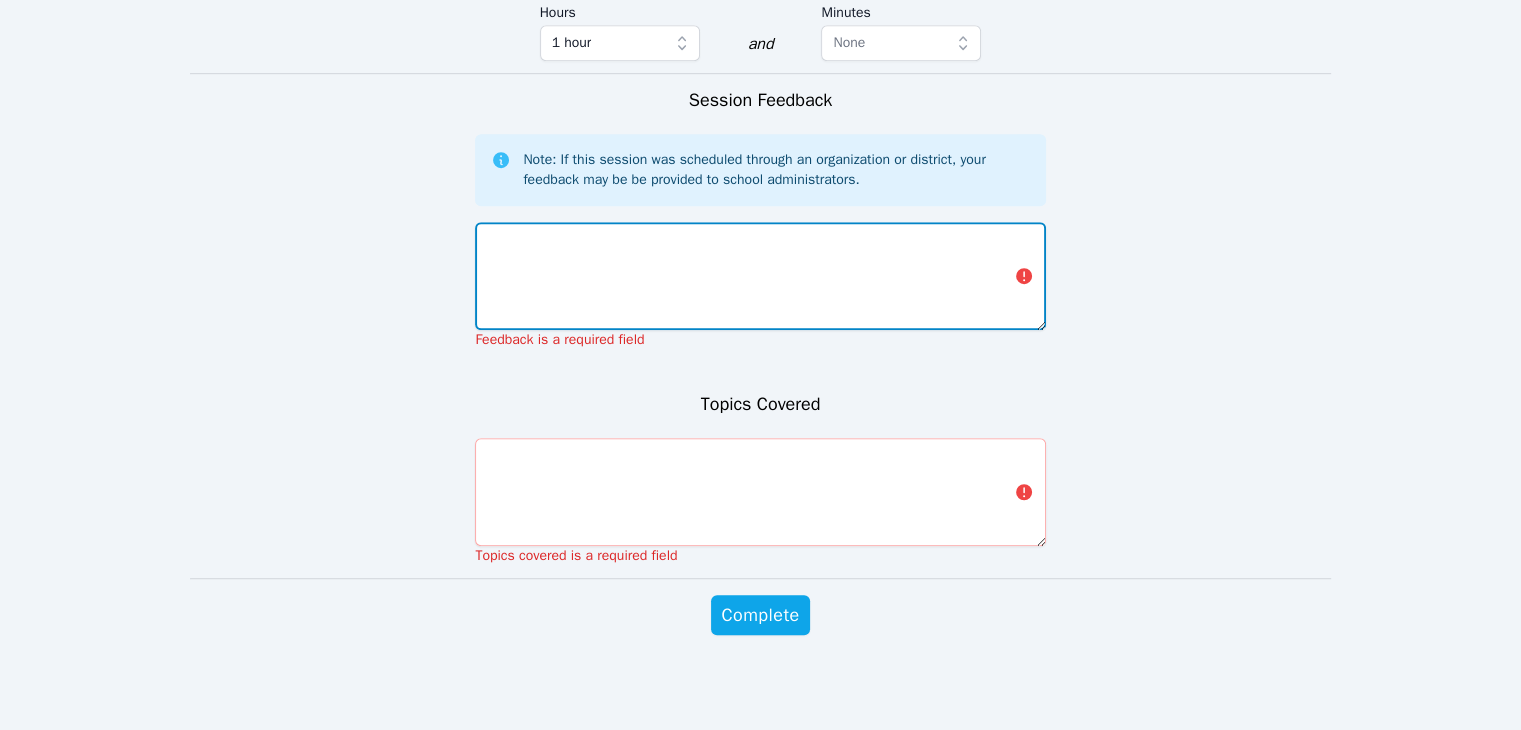 click at bounding box center [760, 276] 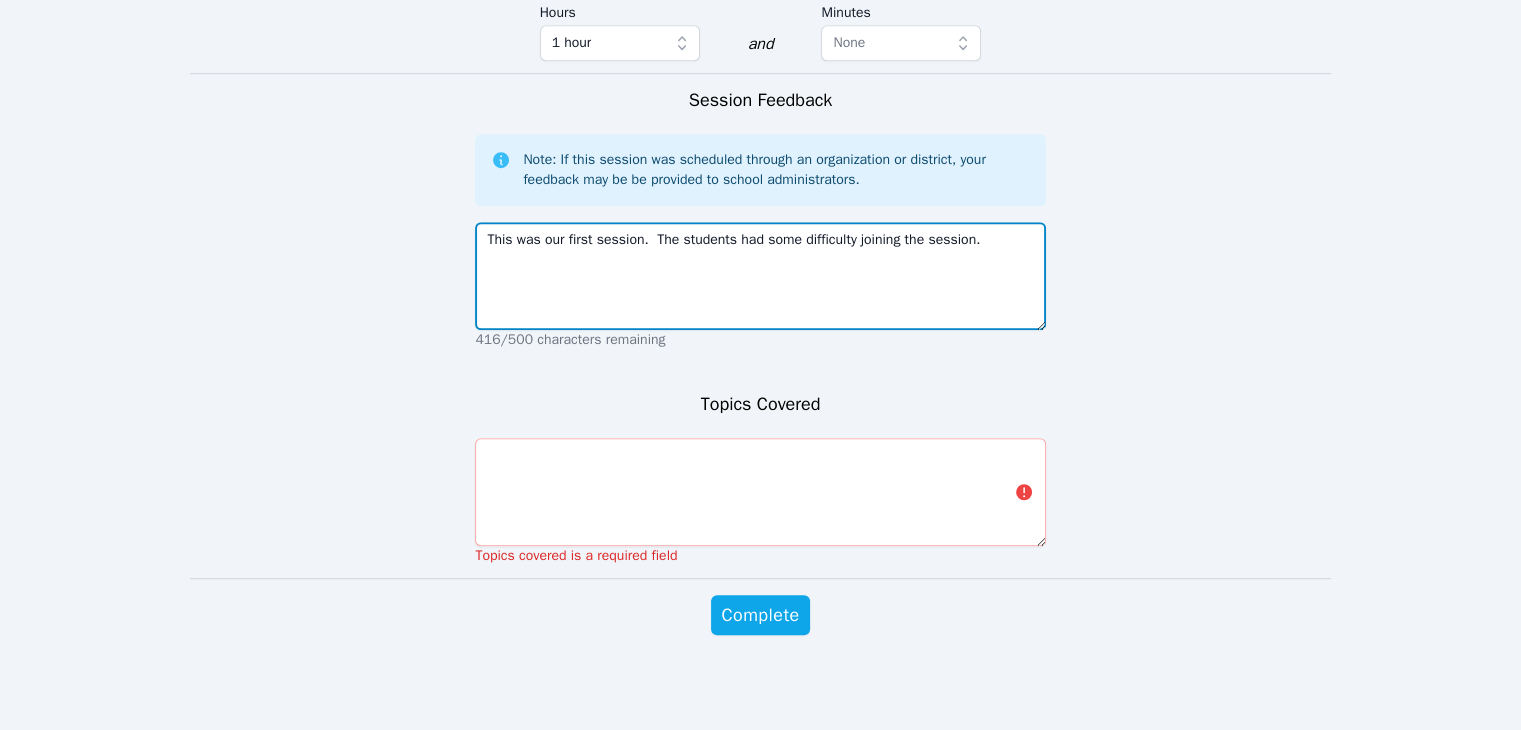 click on "This was our first session.  The students had some difficulty joining the session." at bounding box center (760, 276) 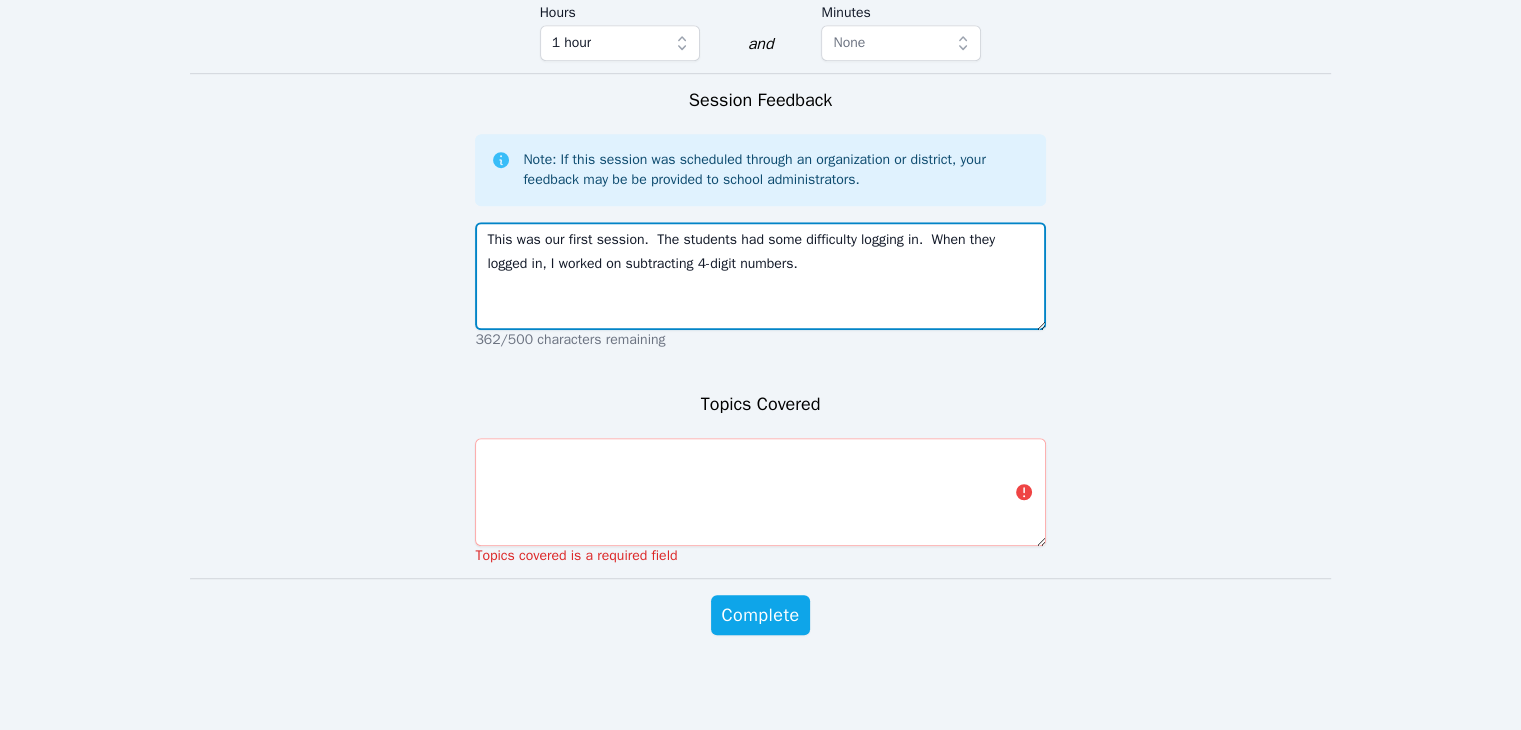 click on "This was our first session.  The students had some difficulty logging in.  When they logged in, I worked on subtracting 4-digit numbers." at bounding box center [760, 276] 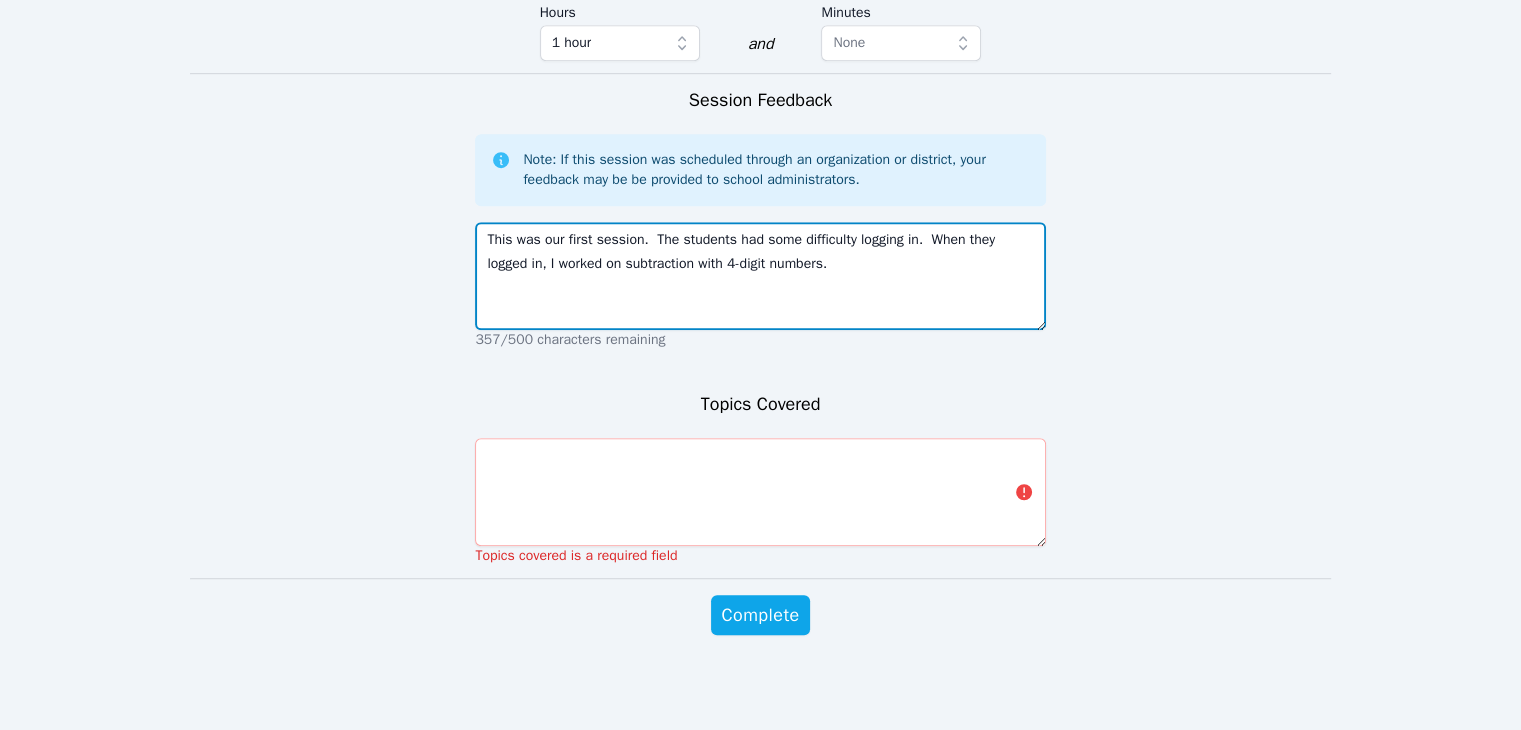 click on "This was our first session.  The students had some difficulty logging in.  When they logged in, I worked on subtraction with 4-digit numbers." at bounding box center (760, 276) 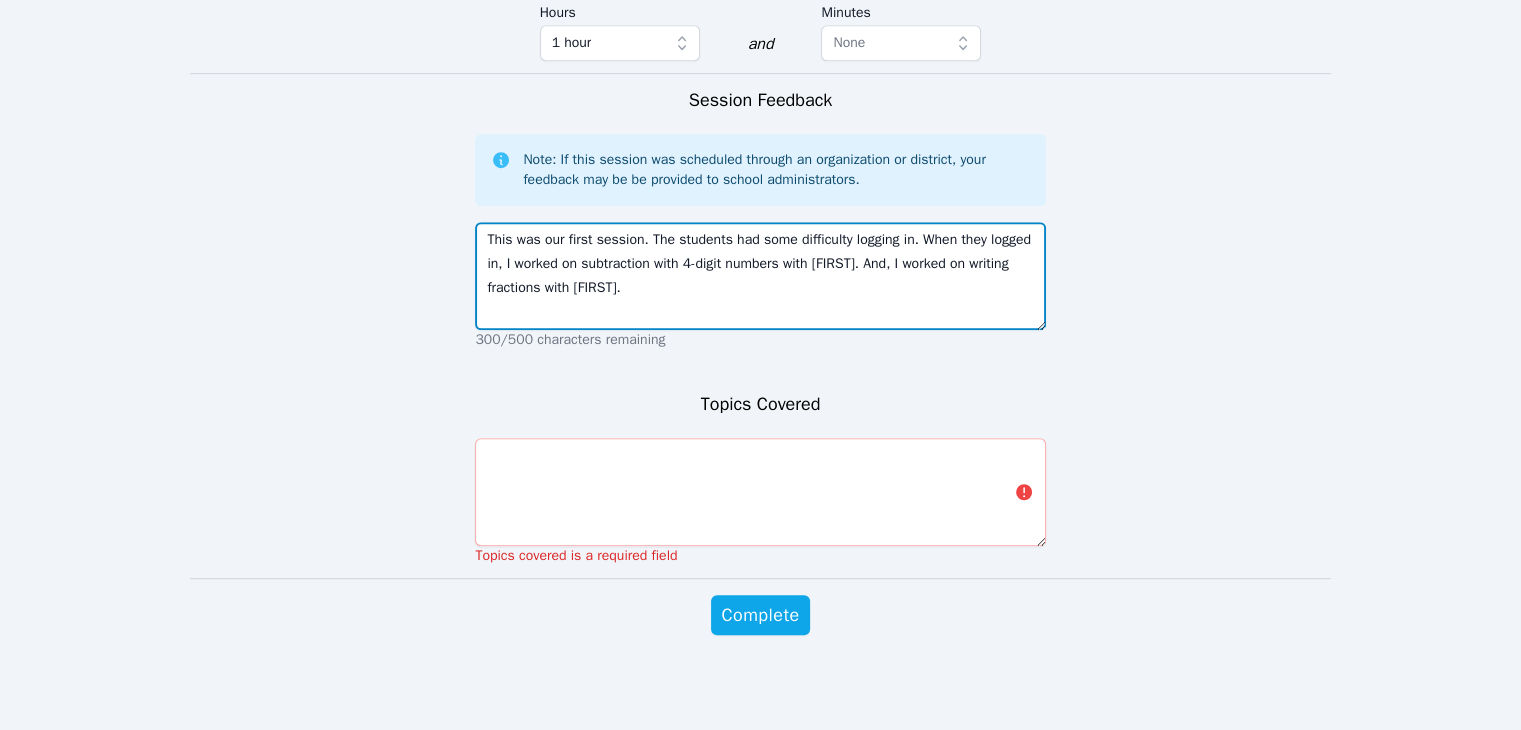 type on "This was our first session. The students had some difficulty logging in. When they logged in, I worked on subtraction with 4-digit numbers with [FIRST]. And, I worked on writing fractions with [FIRST]." 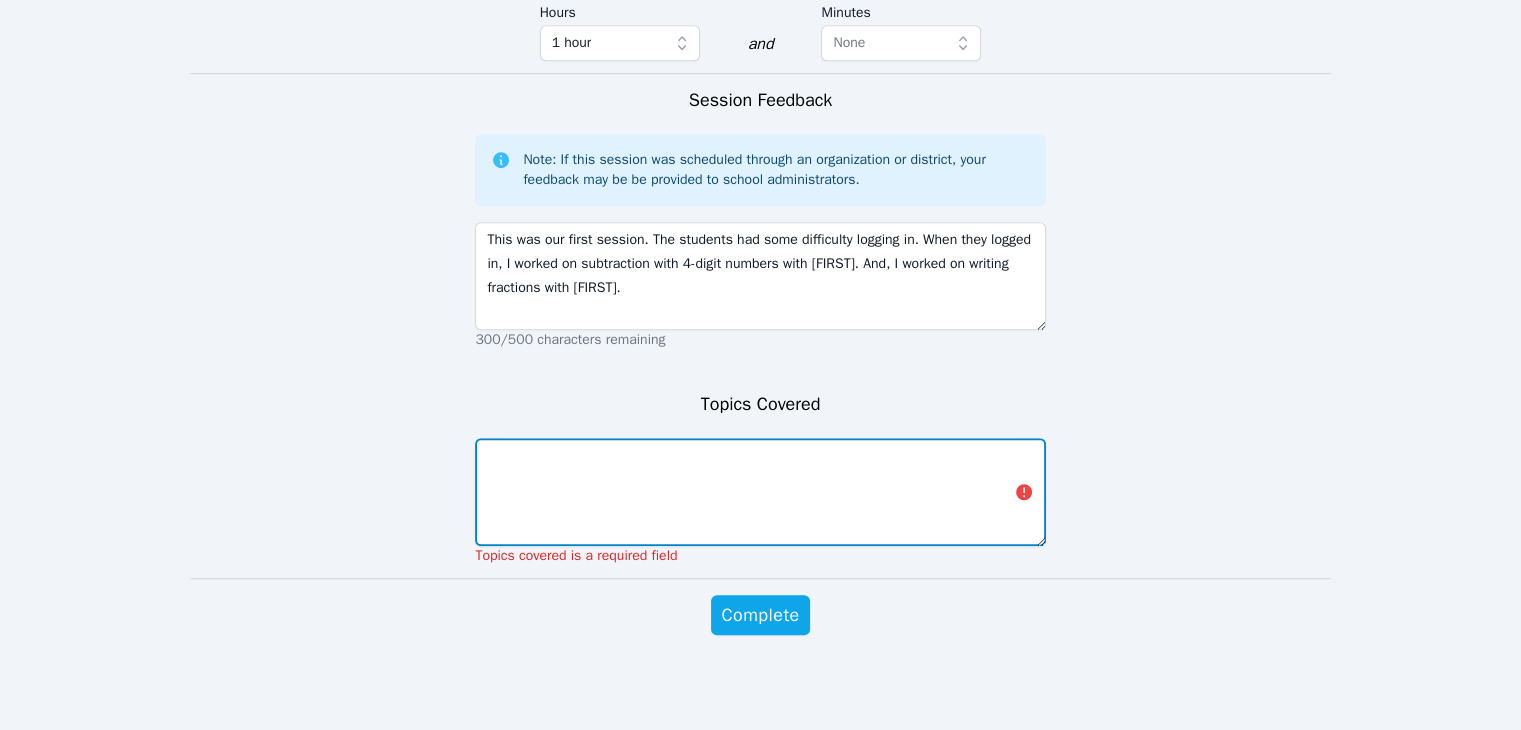 click at bounding box center (760, 492) 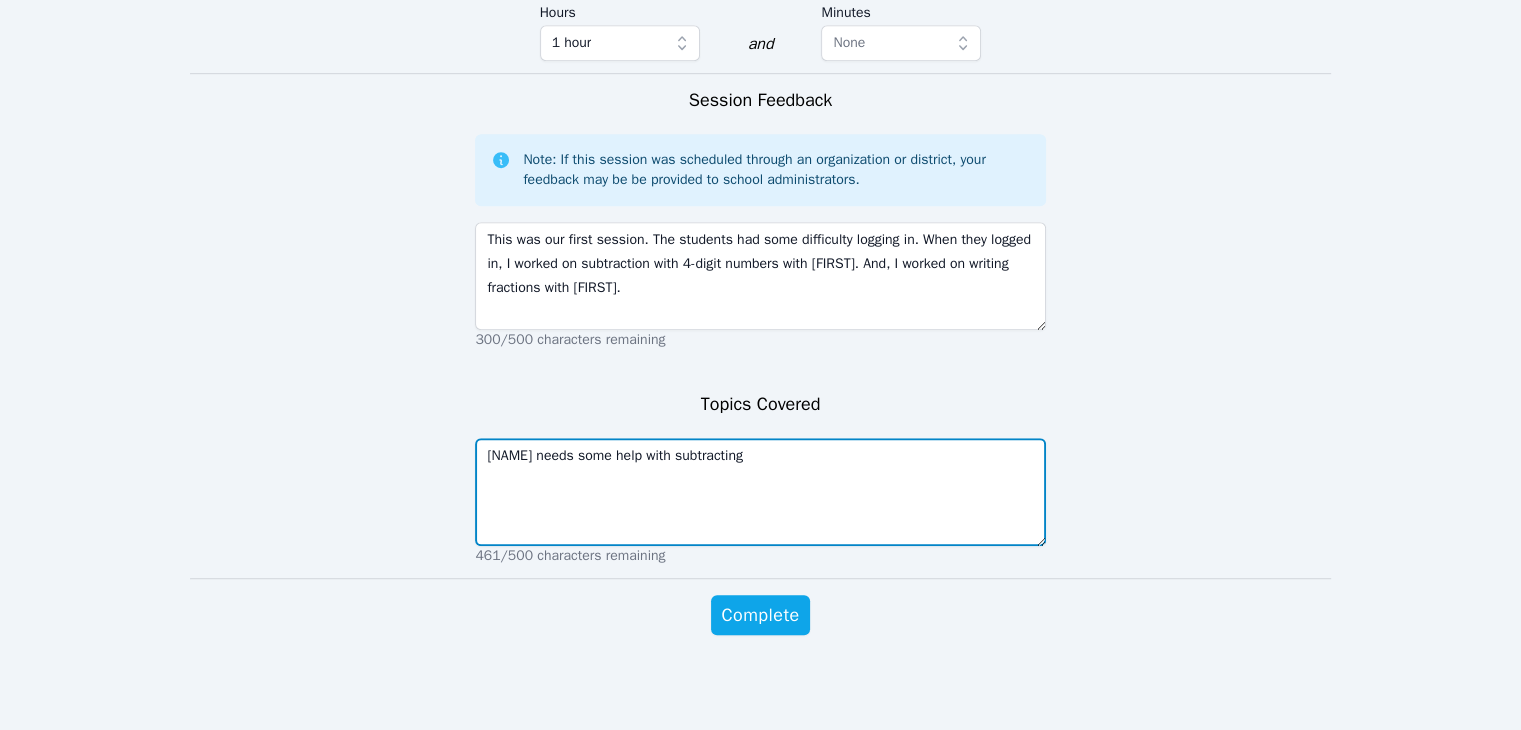 click on "[NAME] needs some help with subtracting" at bounding box center [760, 492] 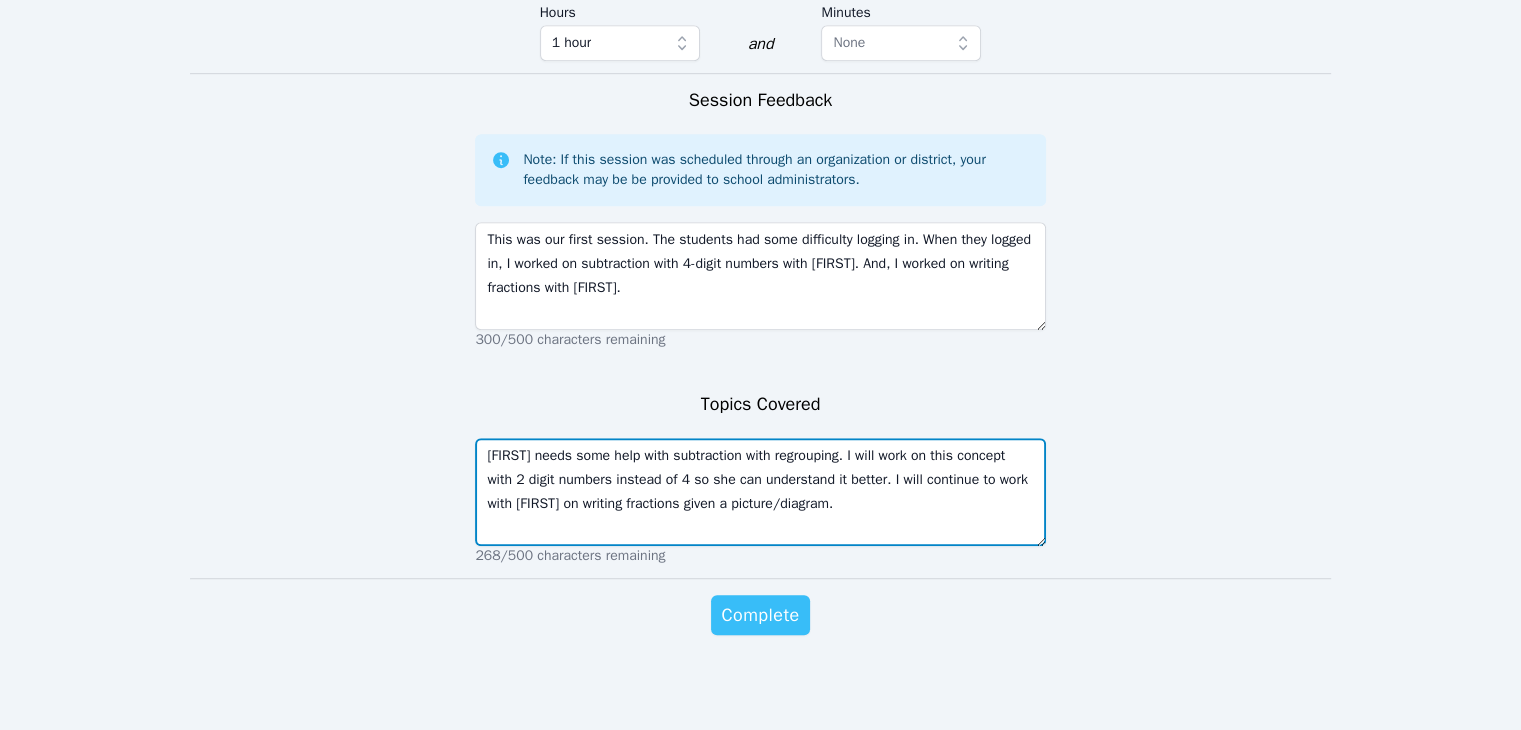 type on "[FIRST] needs some help with subtraction with regrouping. I will work on this concept with 2 digit numbers instead of 4 so she can understand it better. I will continue to work with [FIRST] on writing fractions given a picture/diagram." 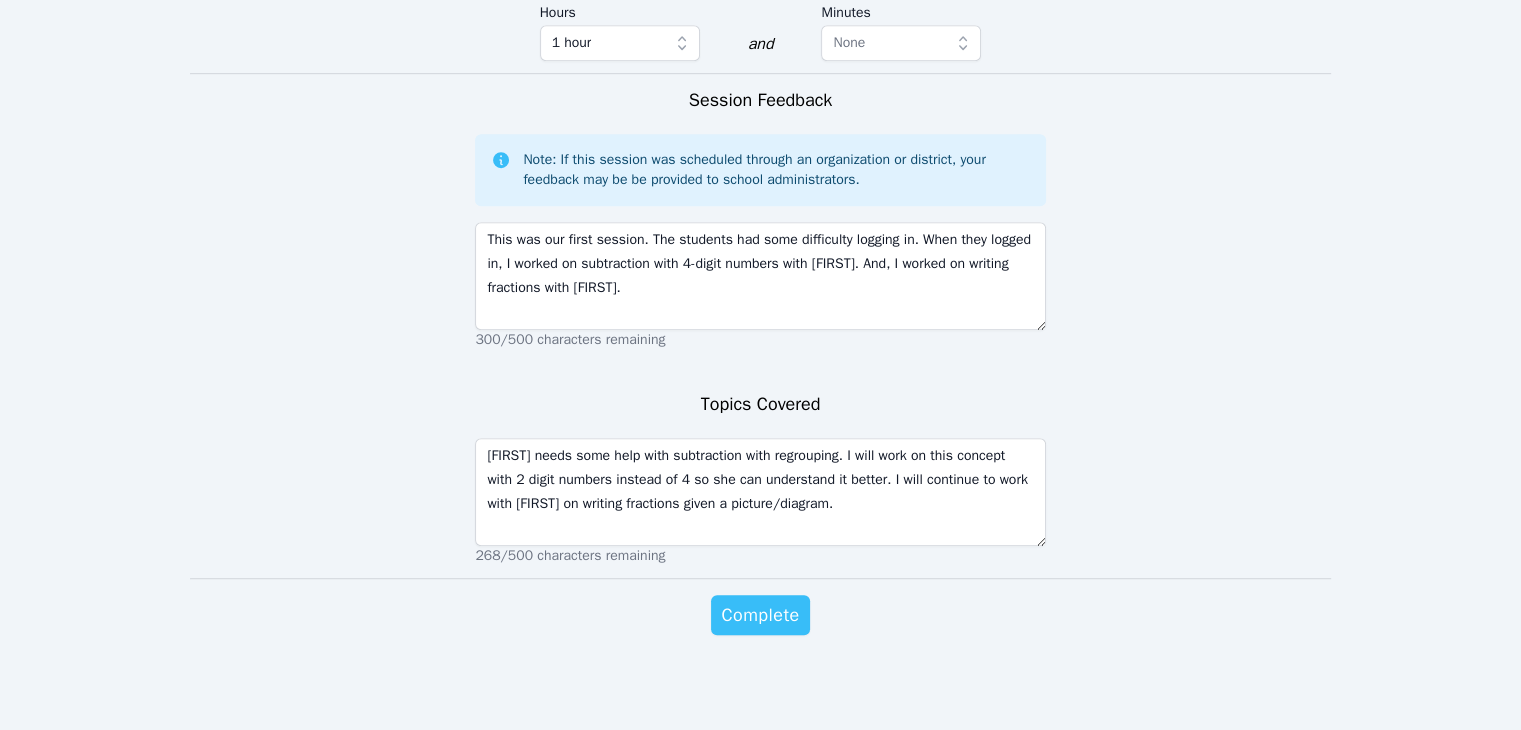 click on "Complete" at bounding box center [760, 615] 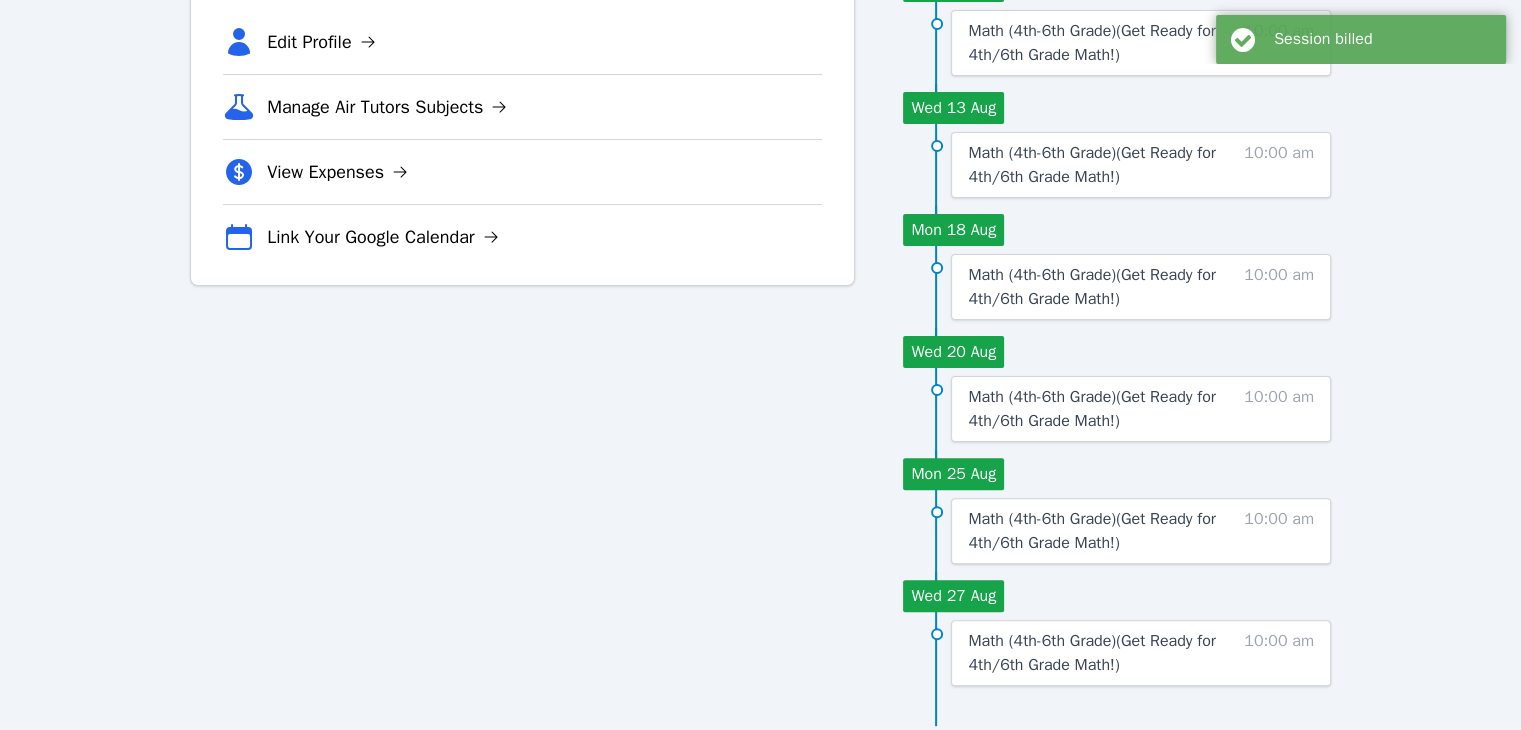 scroll, scrollTop: 0, scrollLeft: 0, axis: both 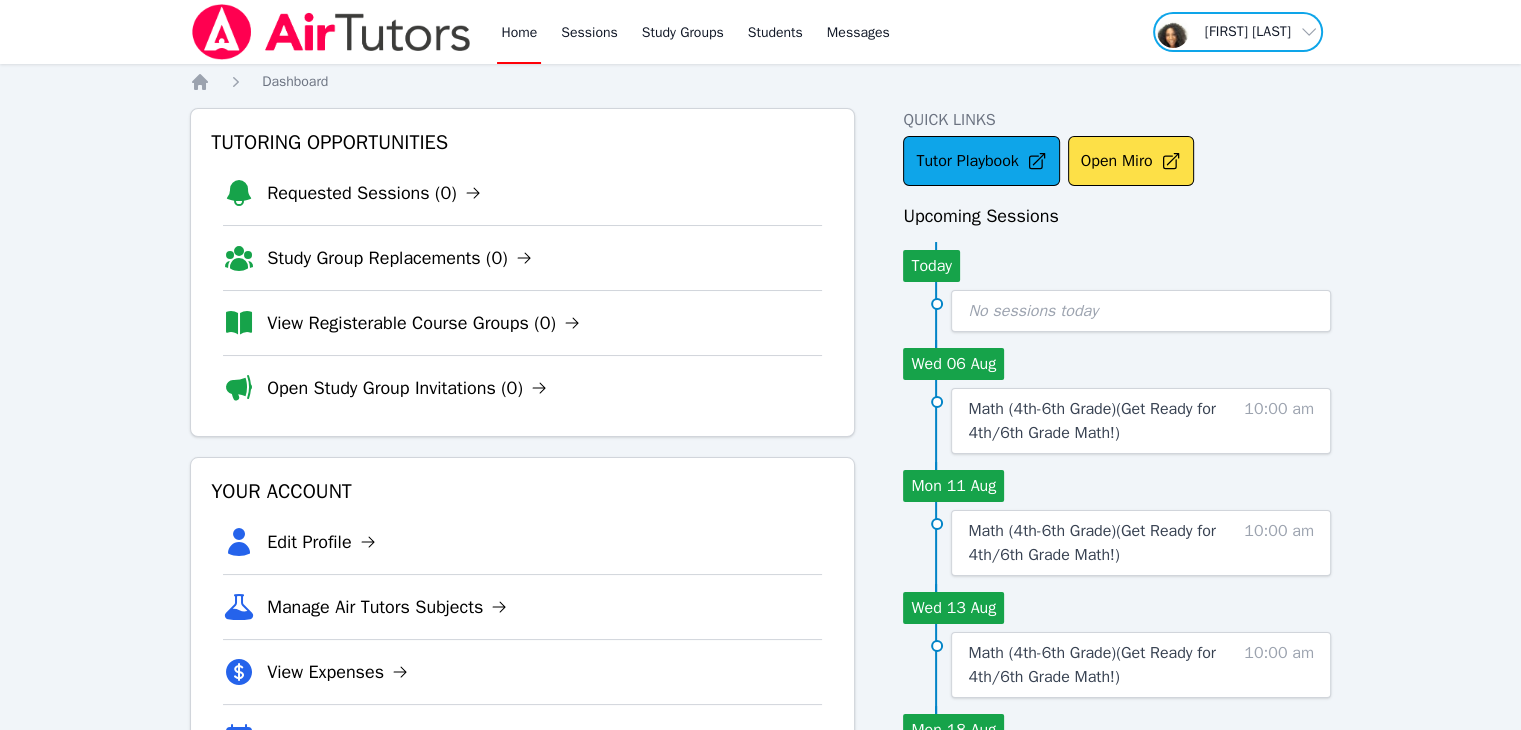 click at bounding box center [1238, 32] 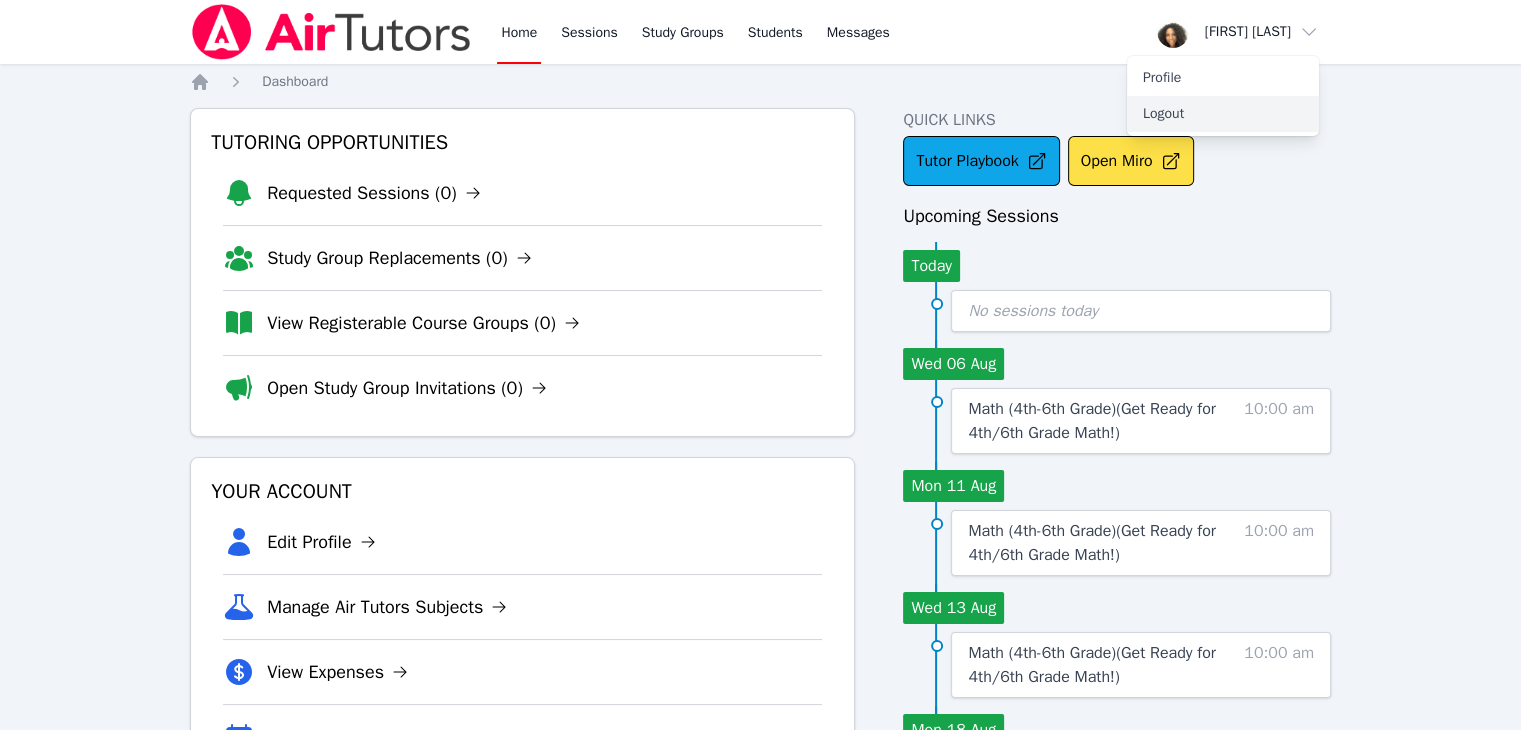 click on "Logout" at bounding box center (1223, 114) 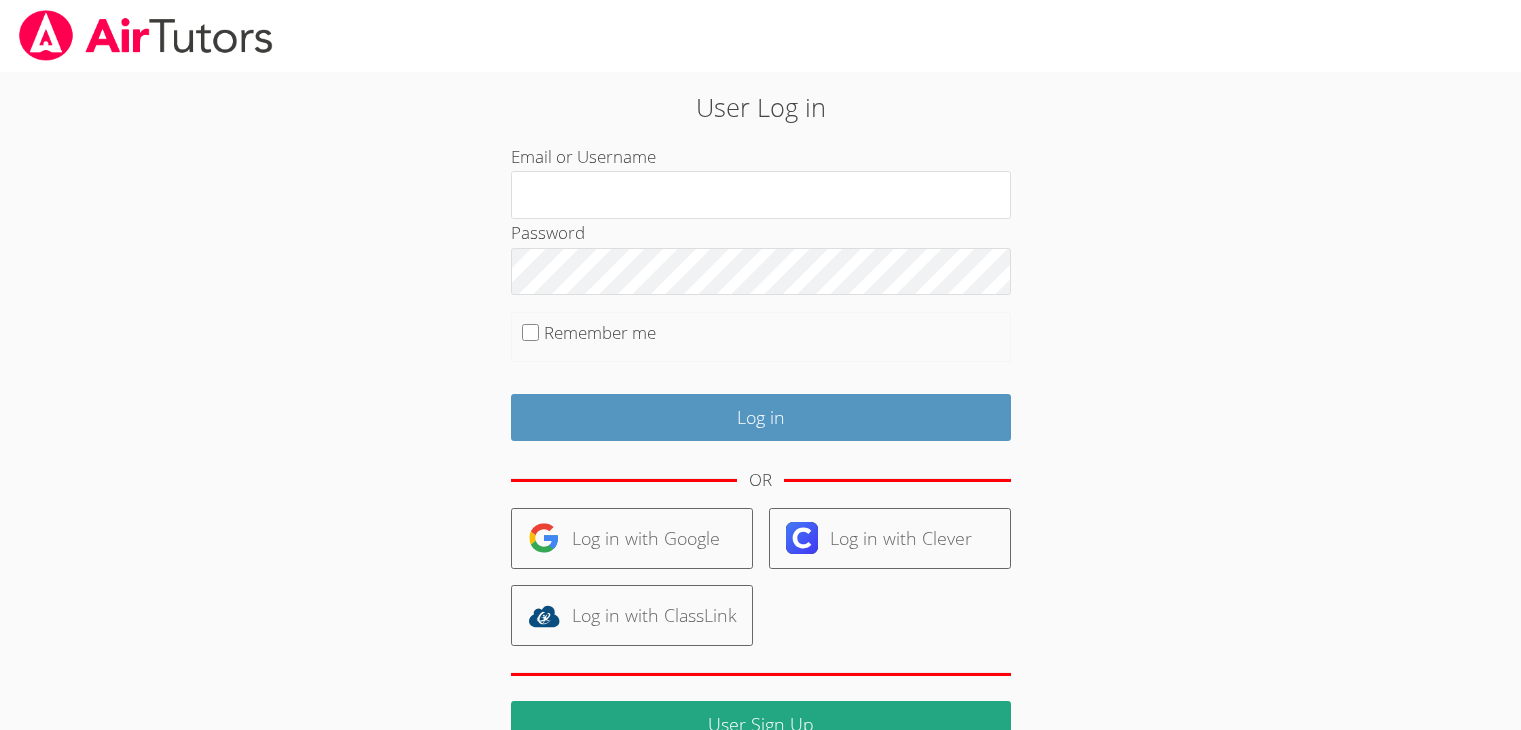 scroll, scrollTop: 0, scrollLeft: 0, axis: both 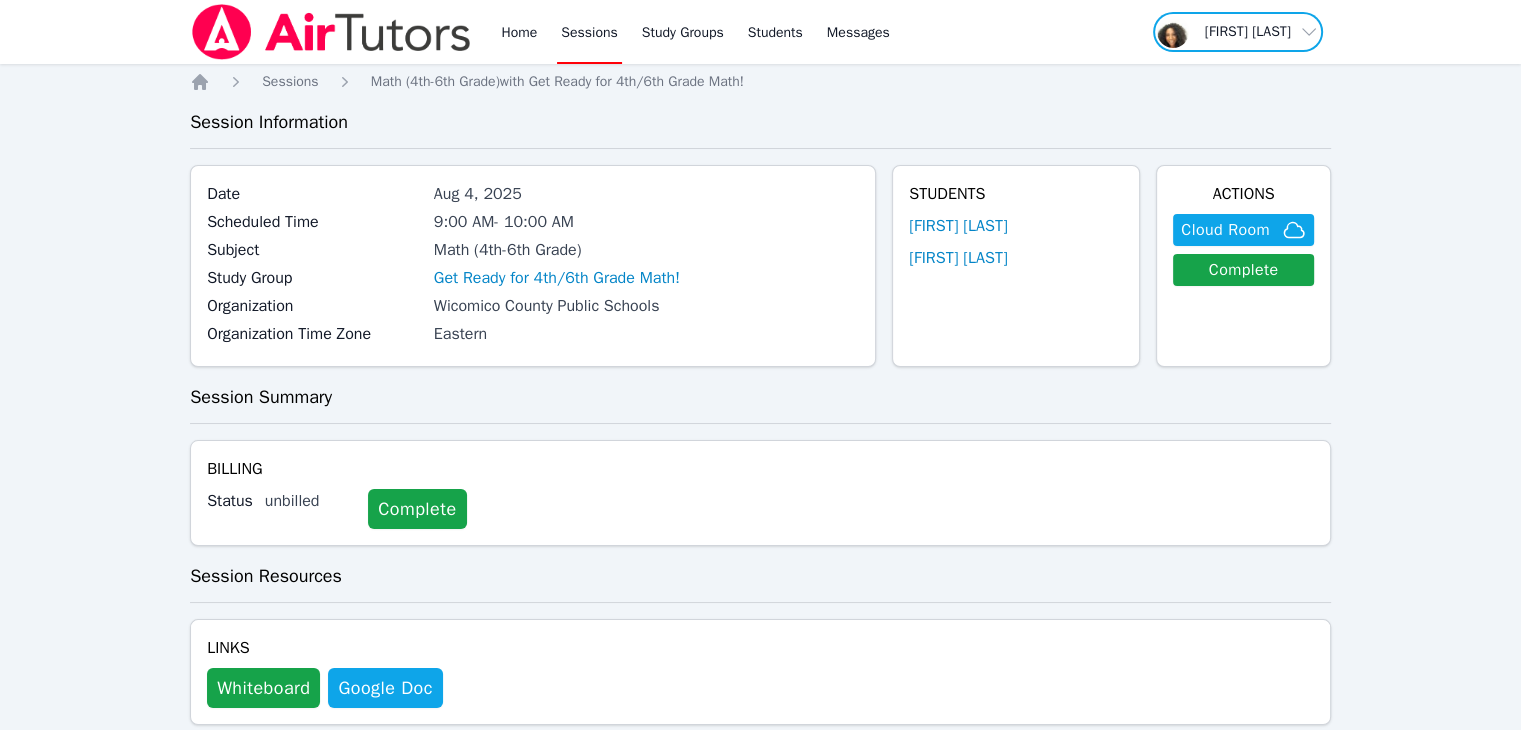 click at bounding box center [1238, 32] 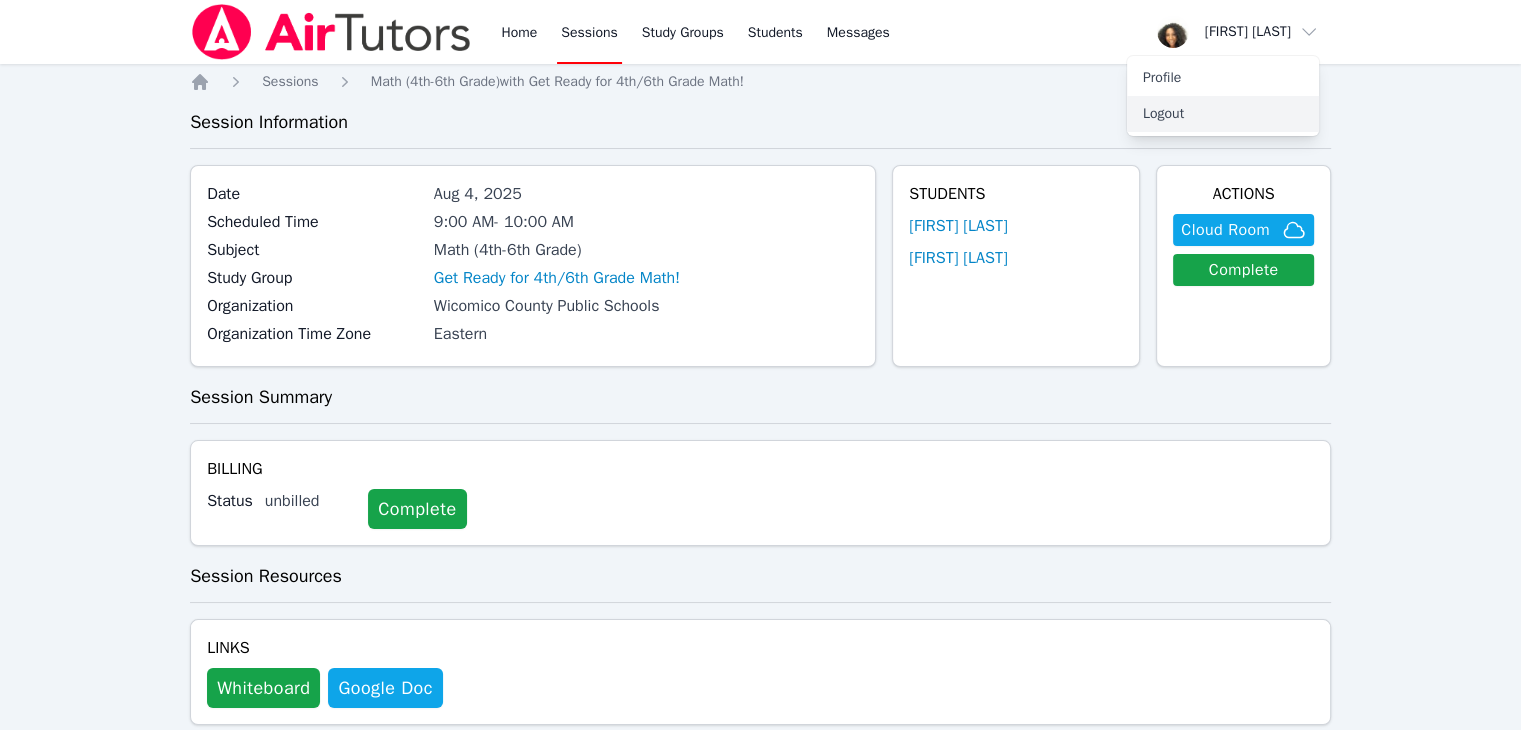 click on "Logout" at bounding box center (1223, 114) 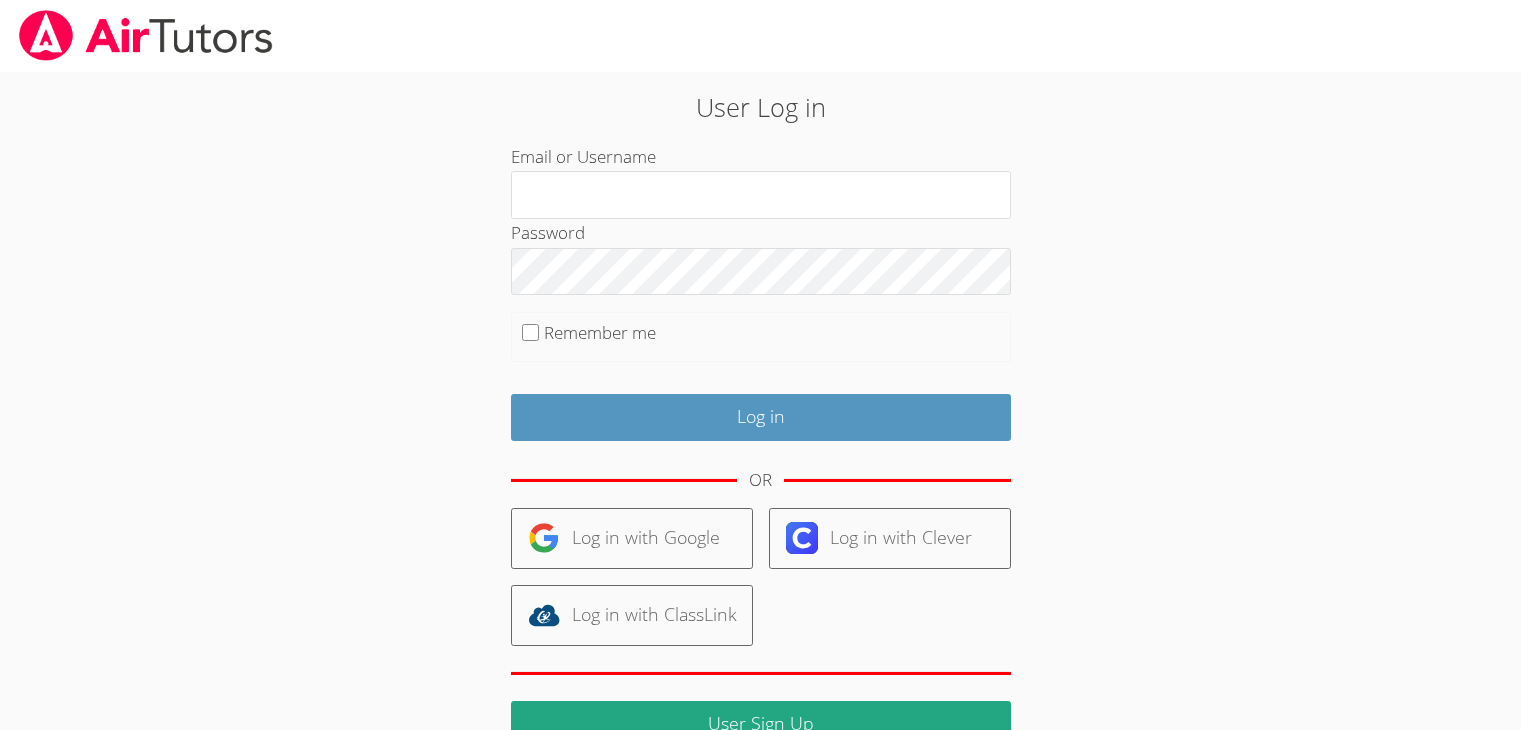 scroll, scrollTop: 0, scrollLeft: 0, axis: both 